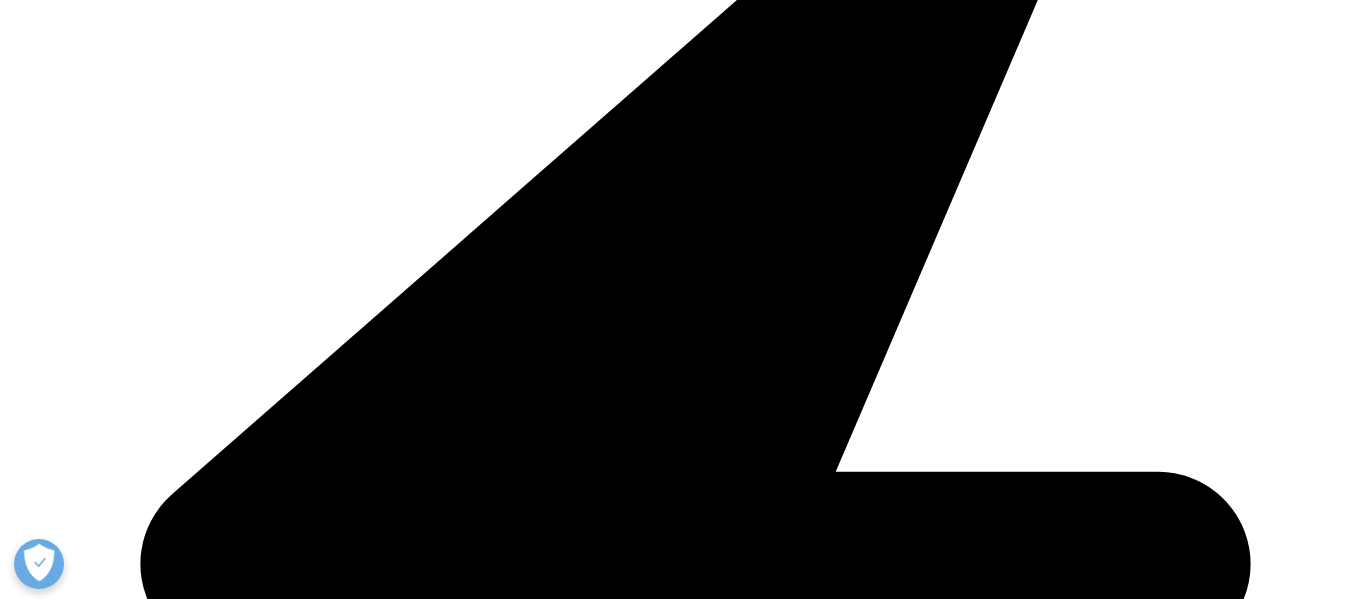 scroll, scrollTop: 900, scrollLeft: 0, axis: vertical 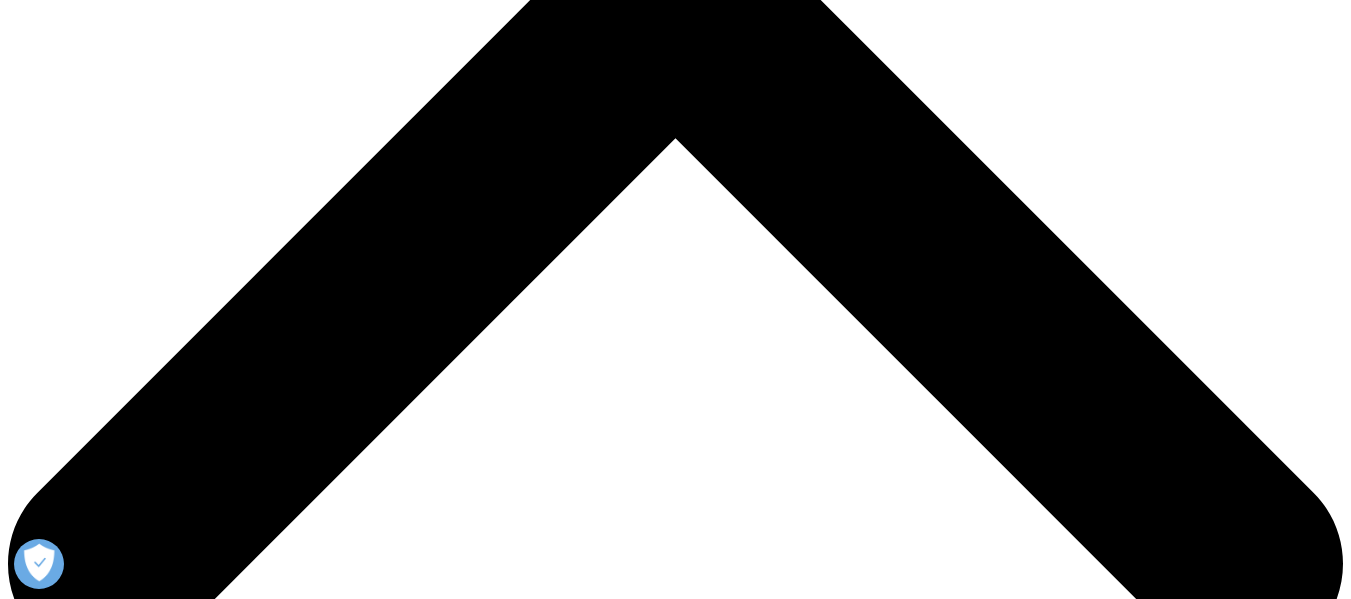 click at bounding box center (676, 22335) 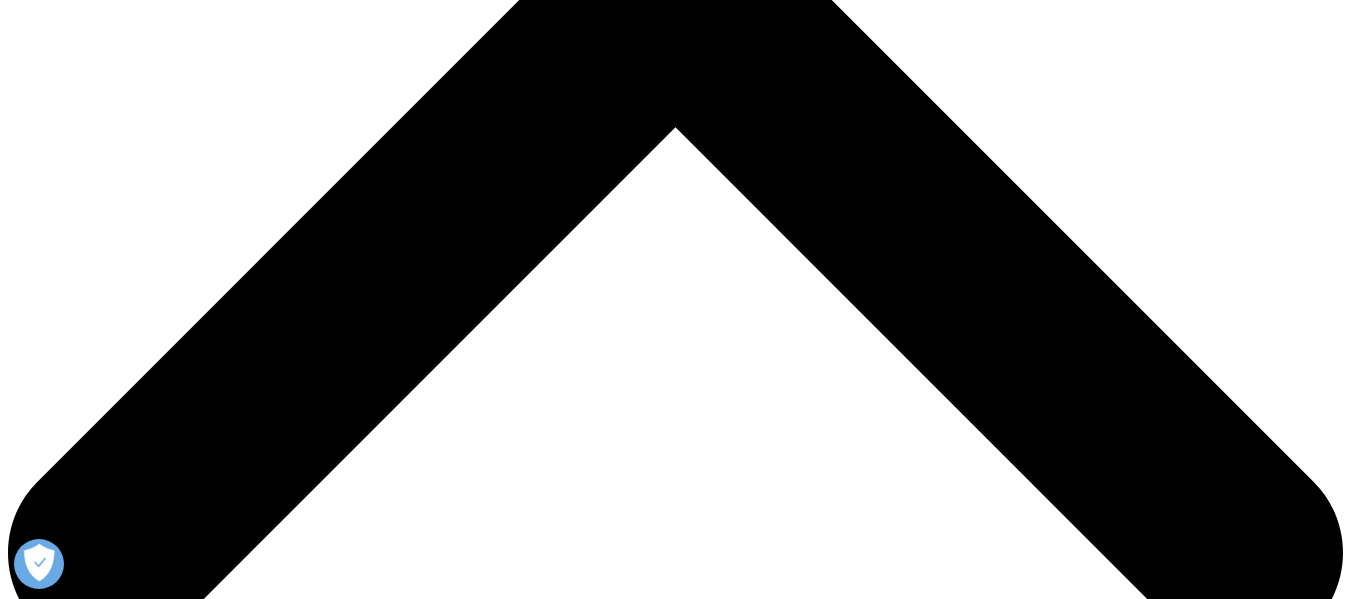 scroll, scrollTop: 700, scrollLeft: 0, axis: vertical 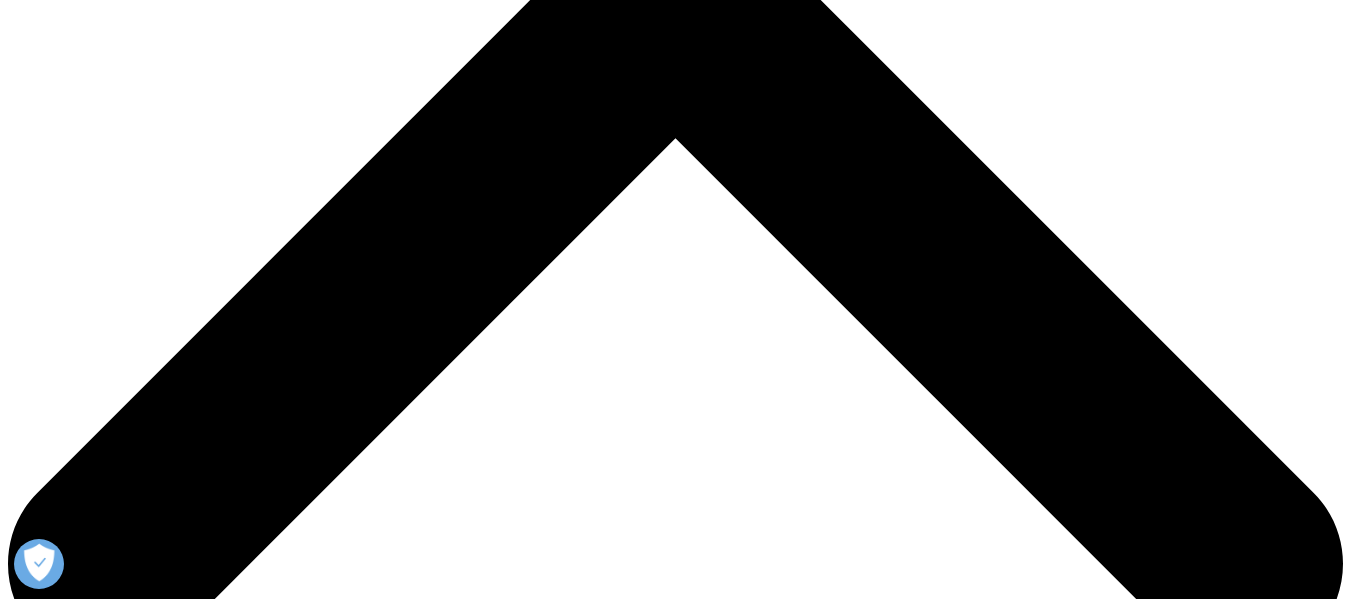 click at bounding box center (675, 22358) 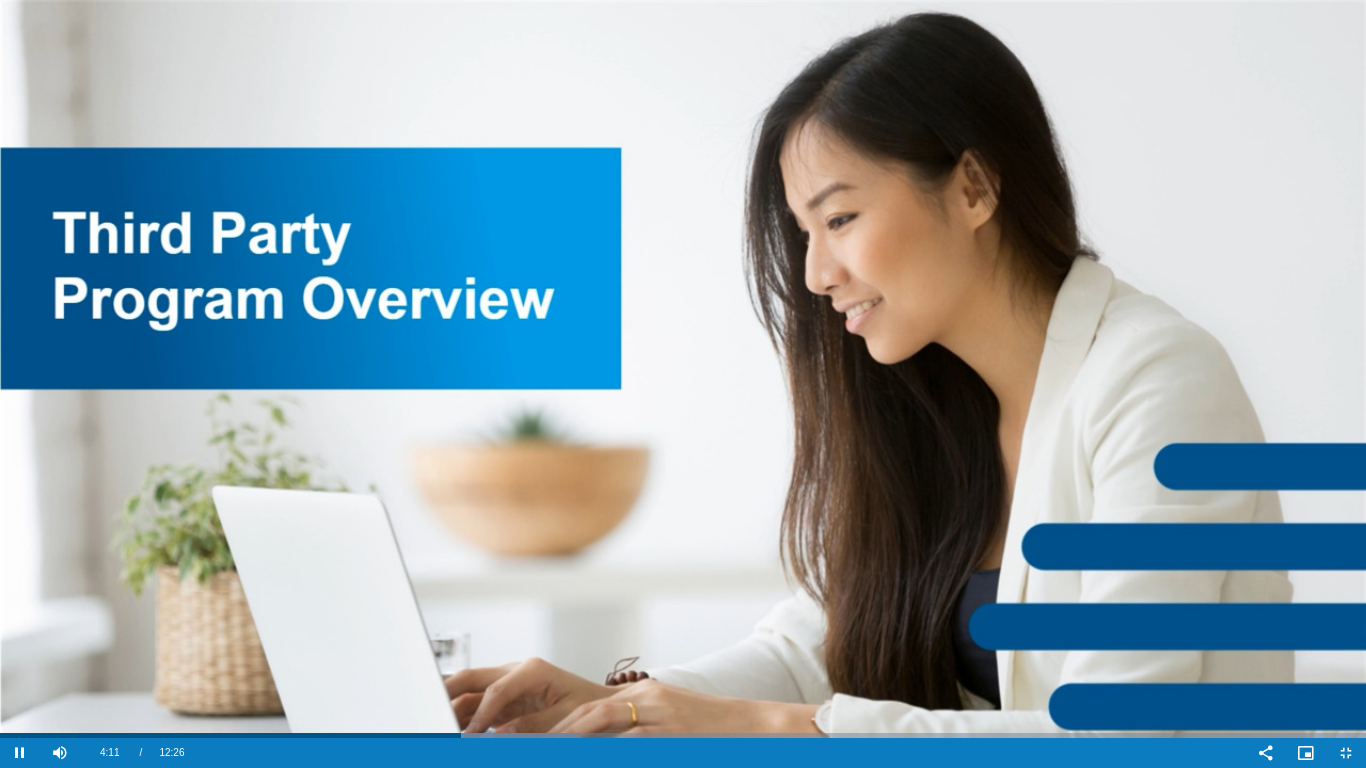 click at bounding box center (683, 384) 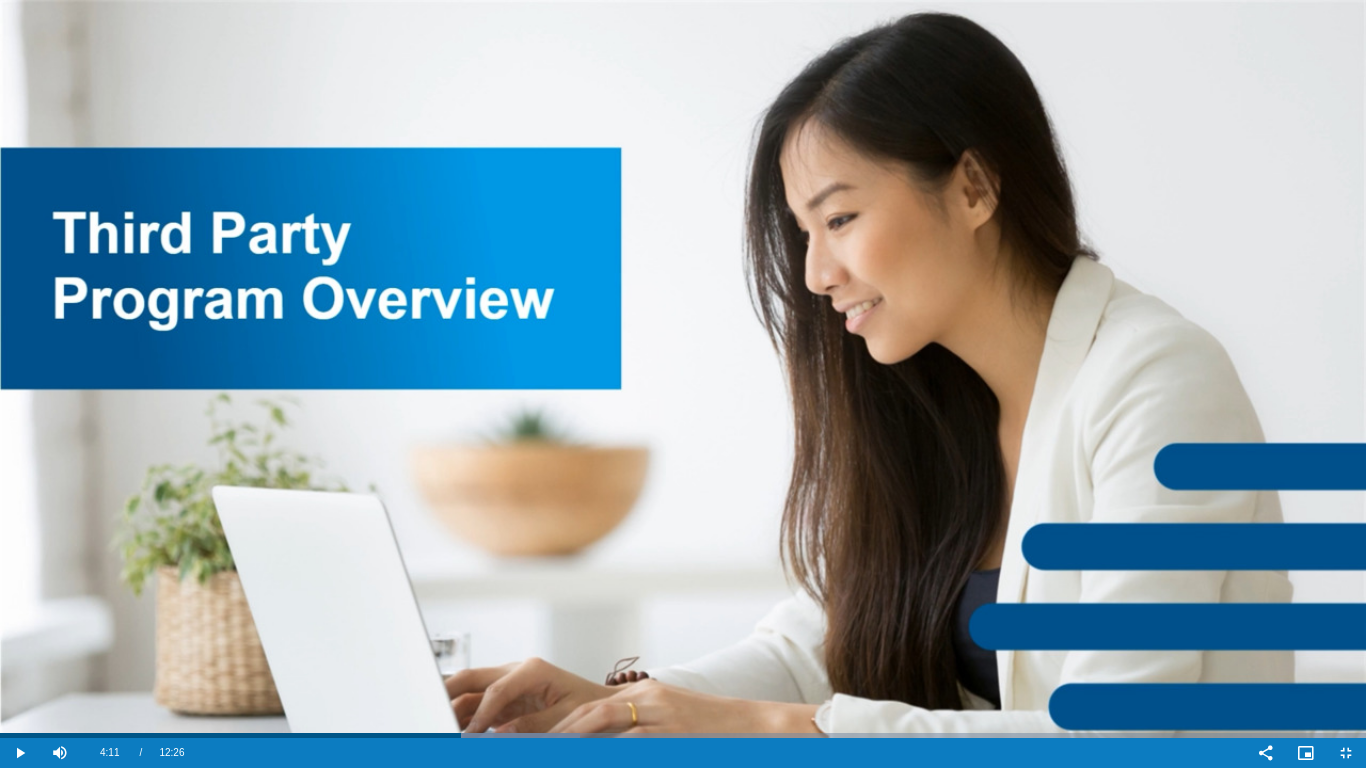 click at bounding box center (683, 384) 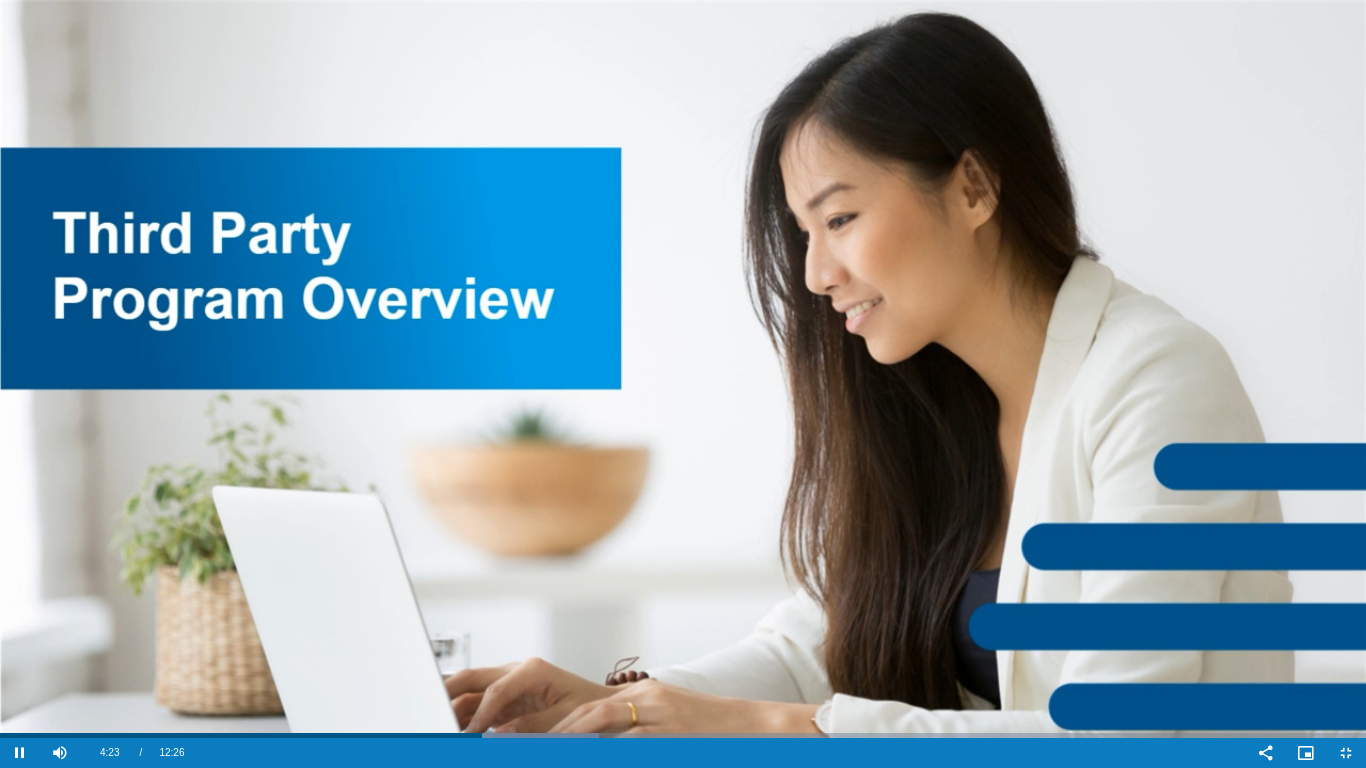 click at bounding box center [683, 384] 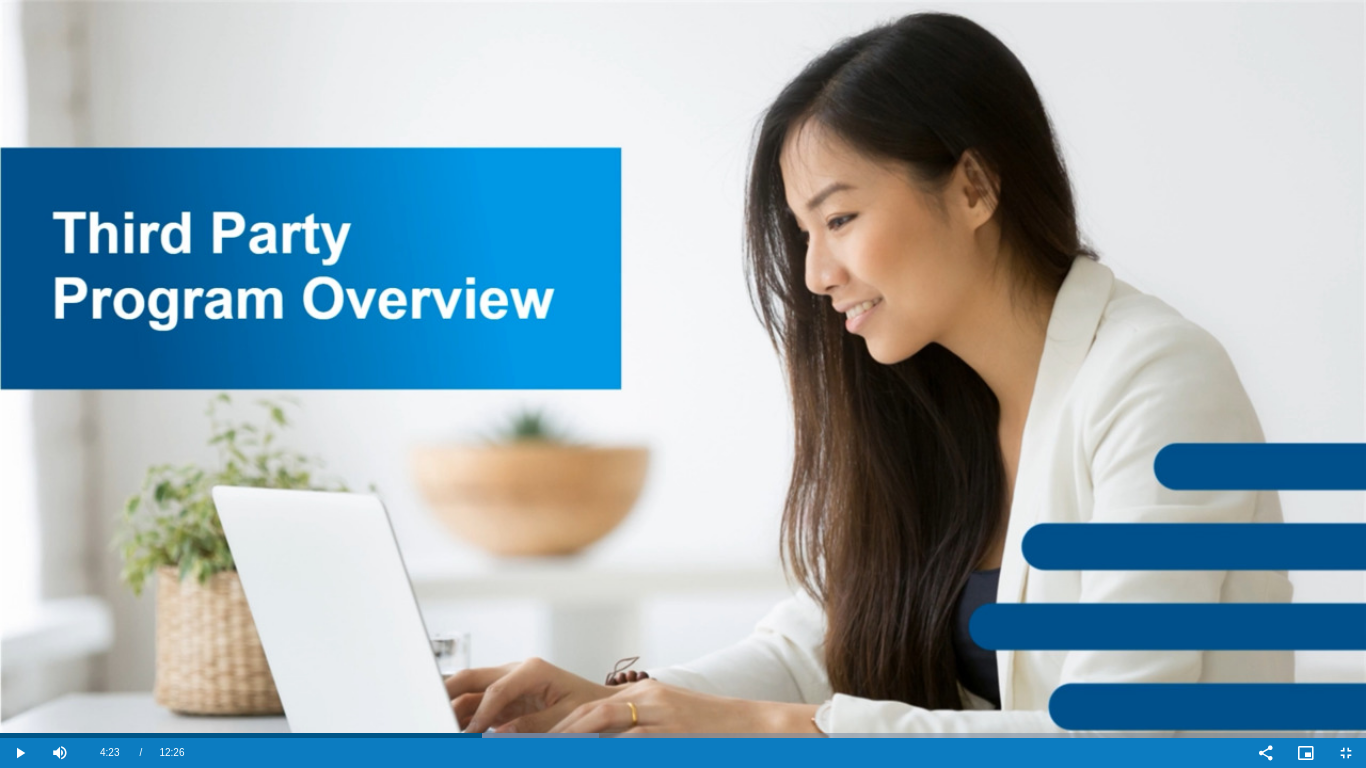click at bounding box center [683, 384] 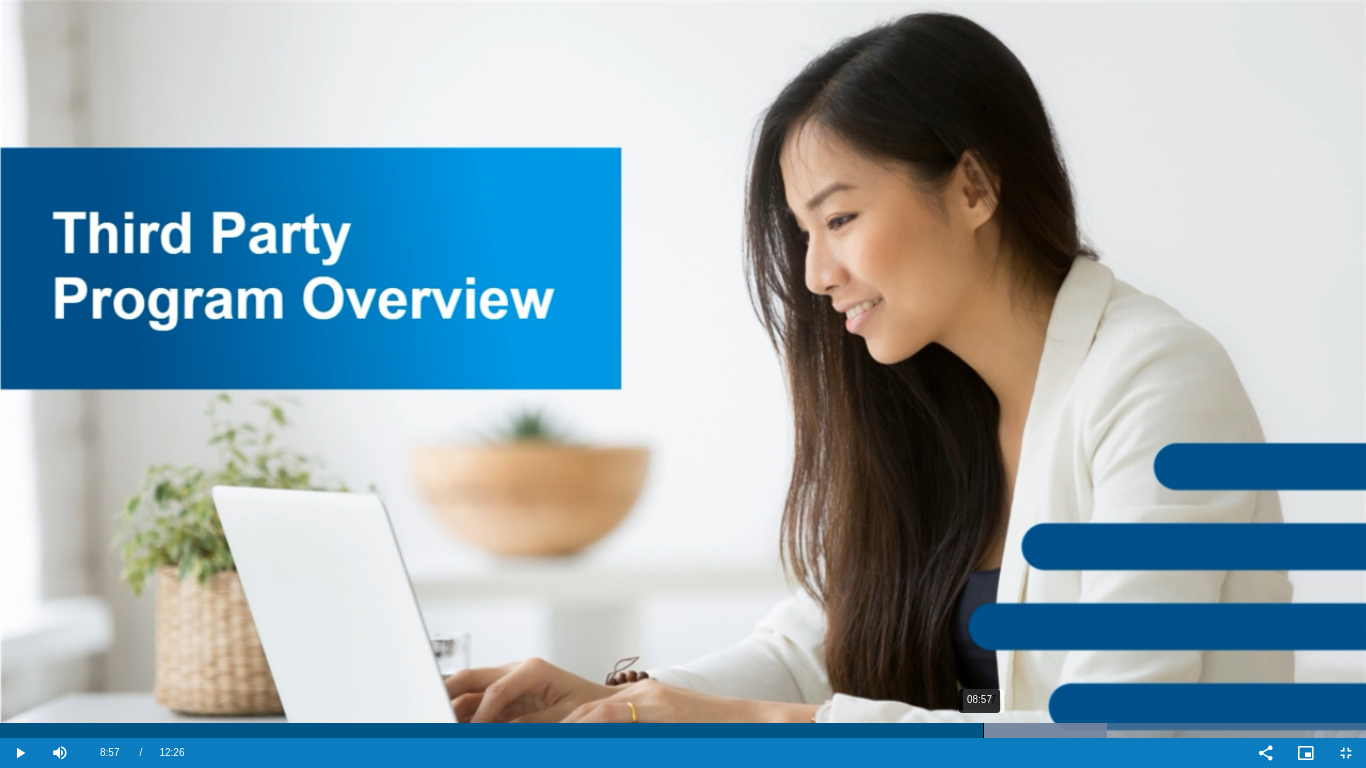 click on "08:57" at bounding box center [983, 730] 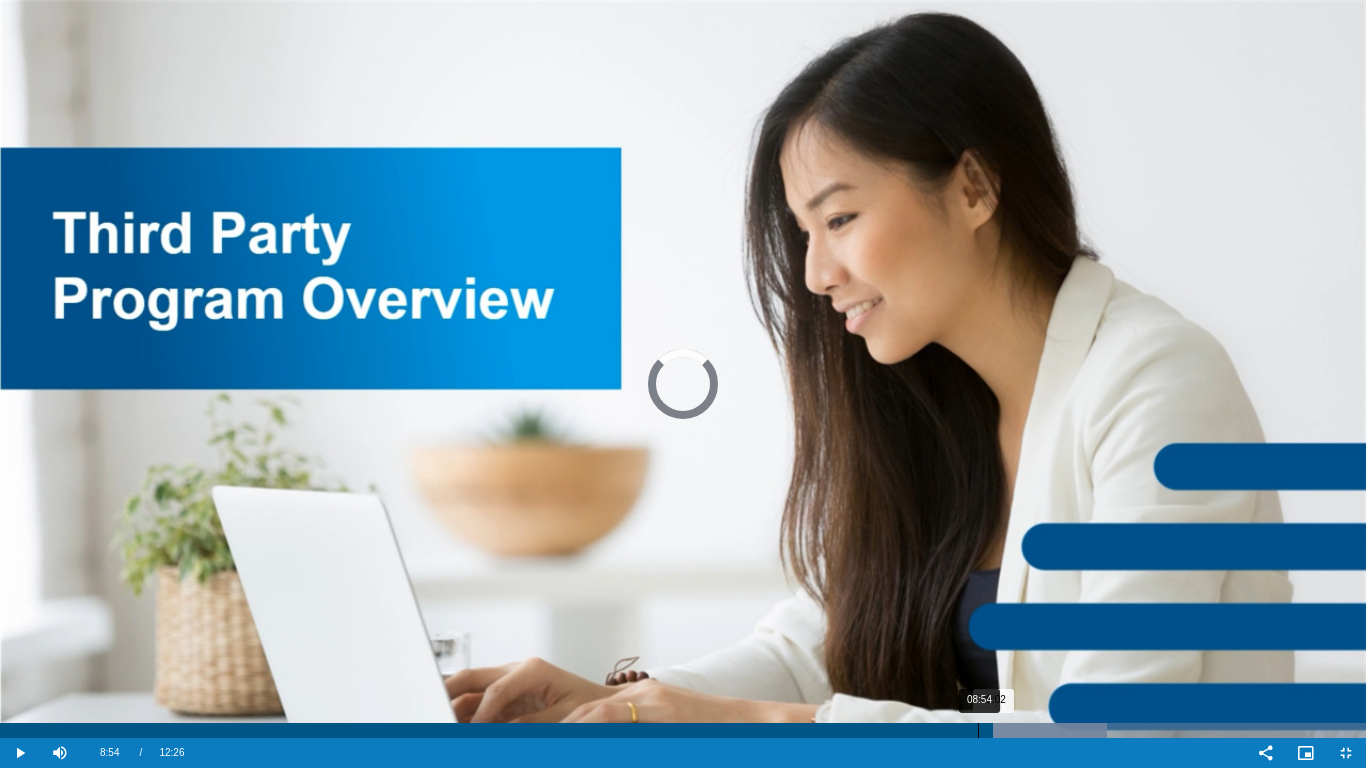 click on "Loaded :  81.01% 08:54 09:02" at bounding box center [683, 730] 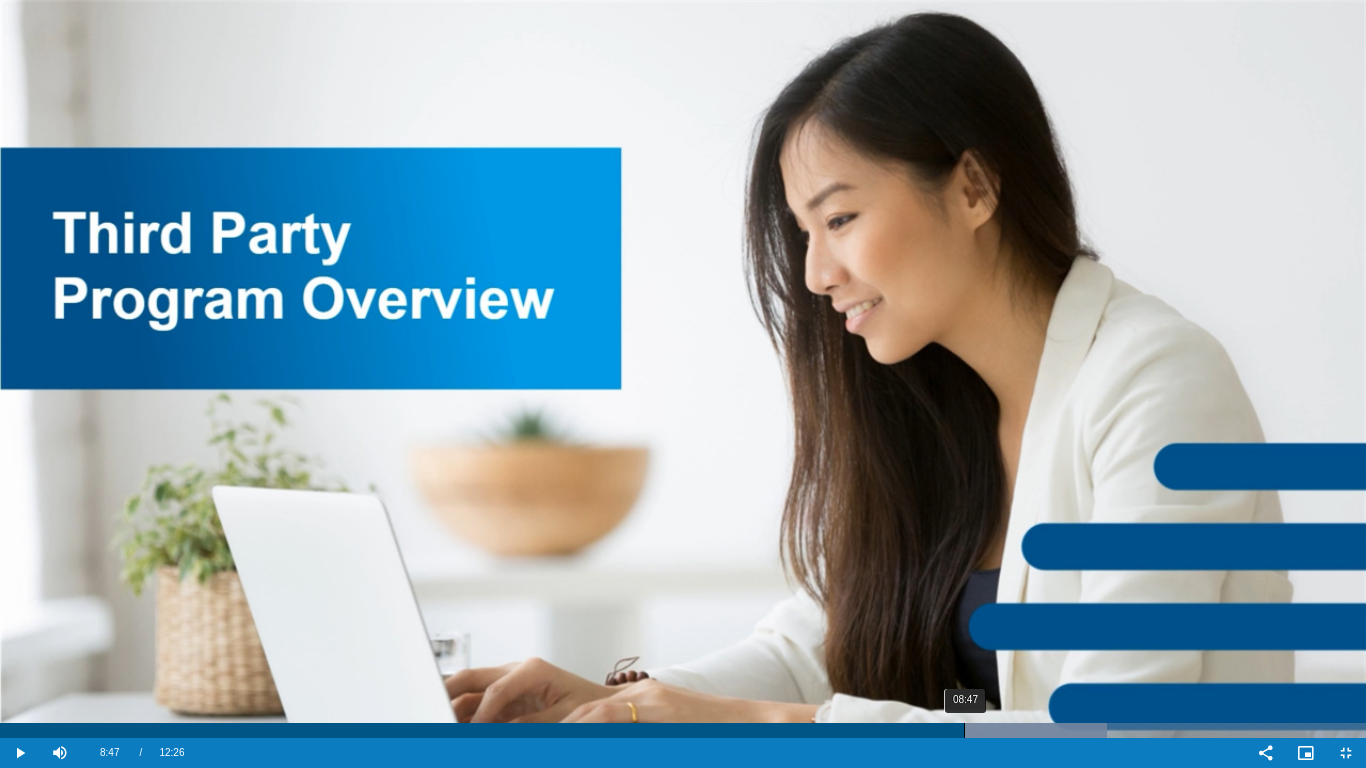 drag, startPoint x: 977, startPoint y: 733, endPoint x: 964, endPoint y: 732, distance: 13.038404 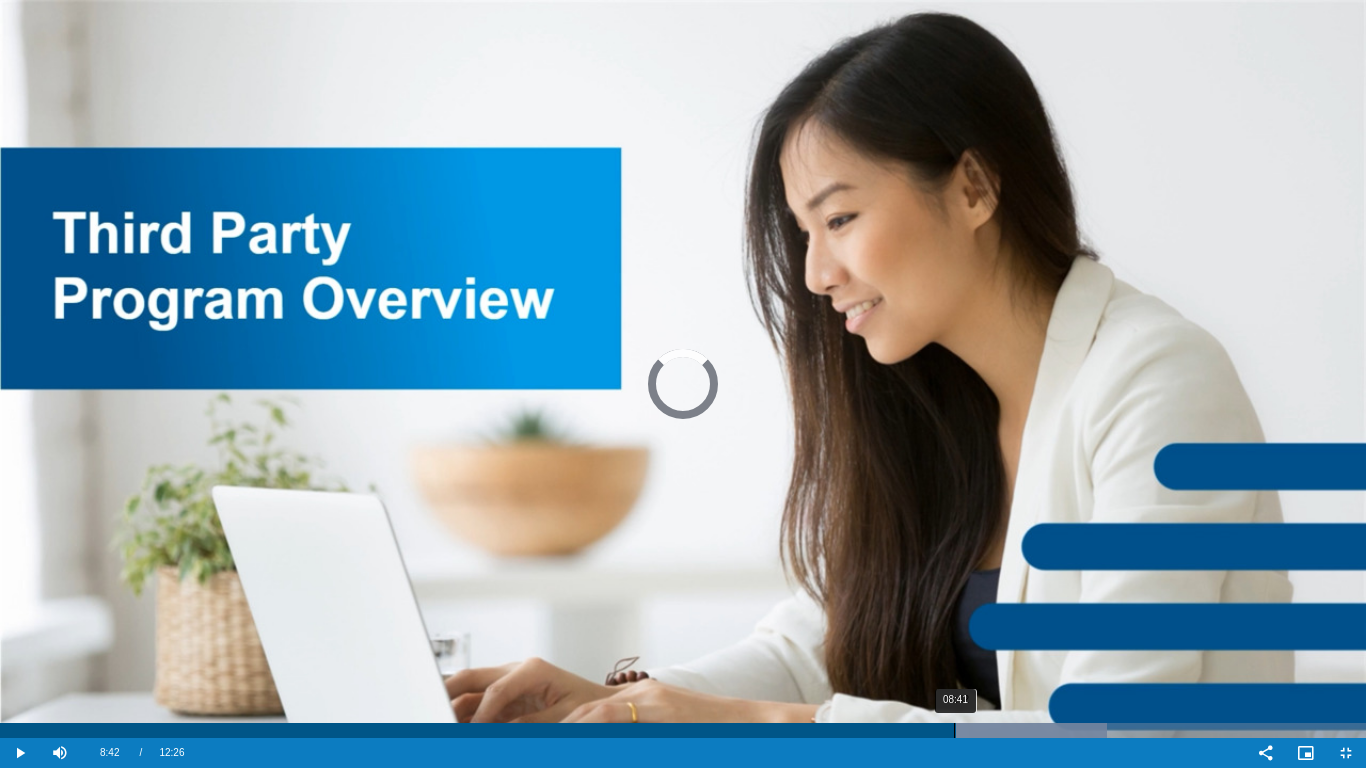 click on "08:41" at bounding box center (954, 730) 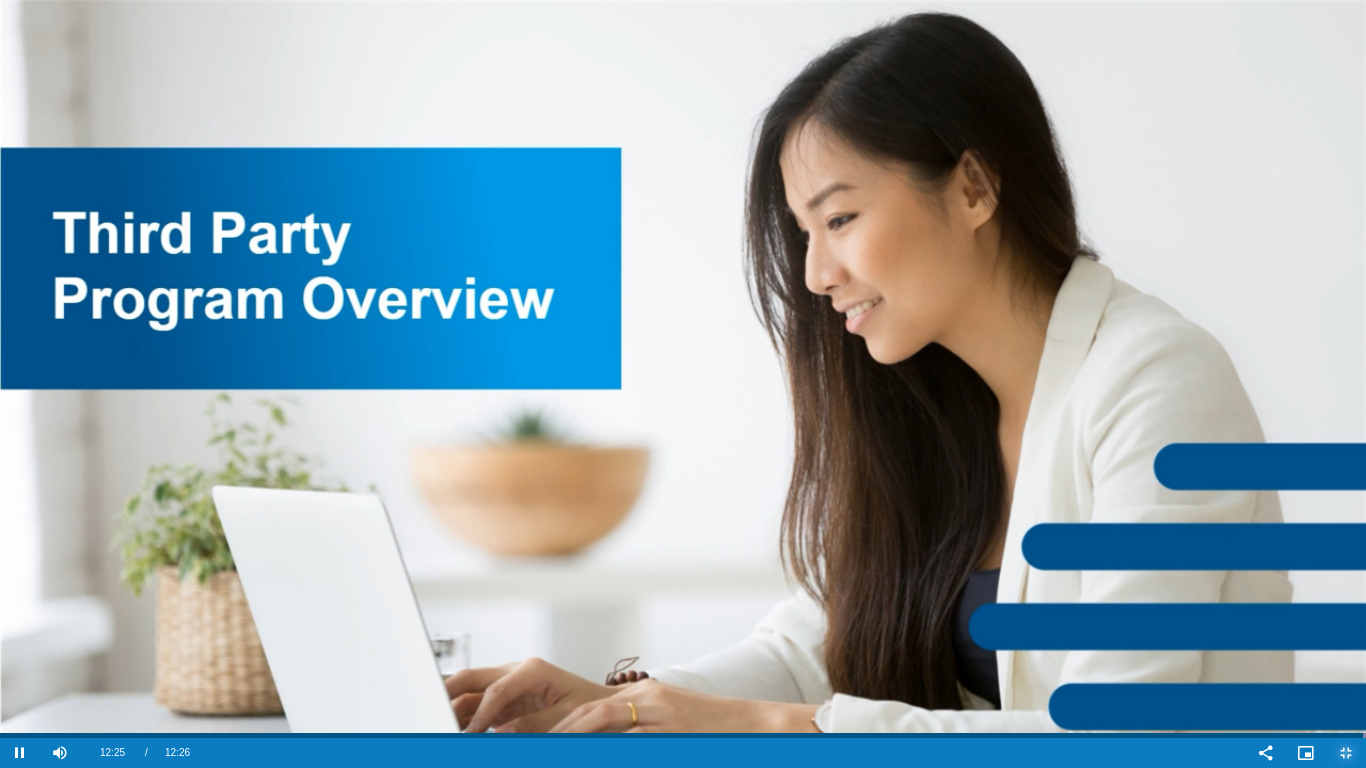 click at bounding box center [1346, 753] 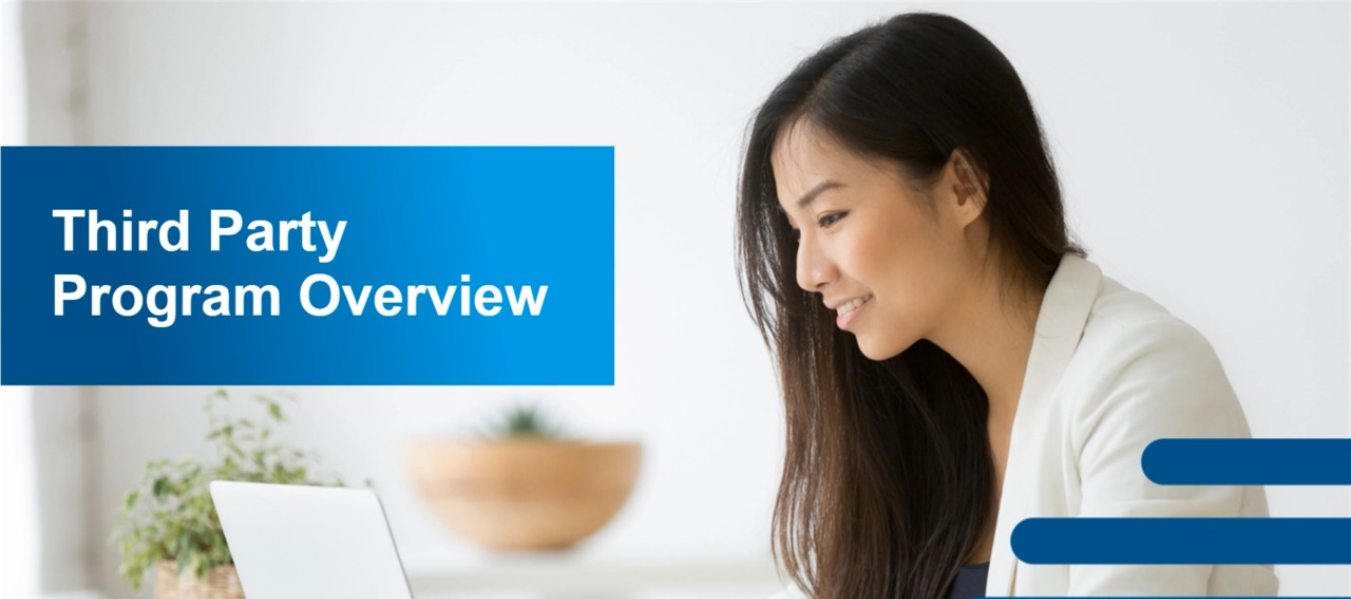 scroll, scrollTop: 0, scrollLeft: 0, axis: both 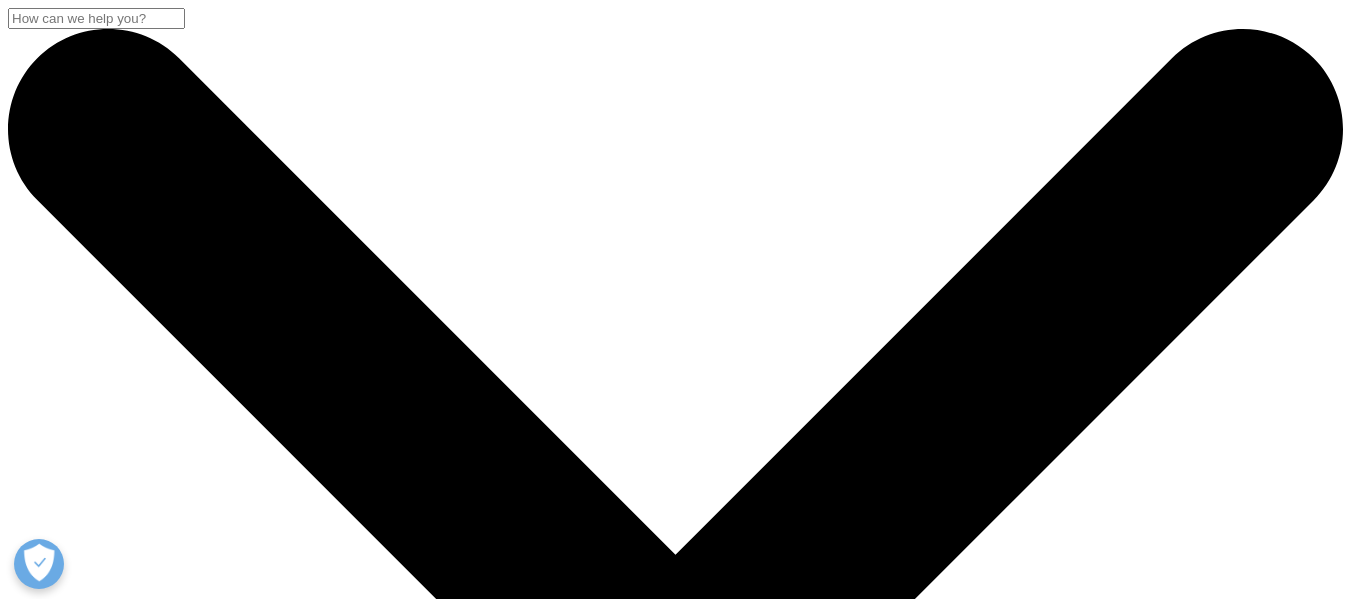 click on "Choose a Region" at bounding box center (82, 4056) 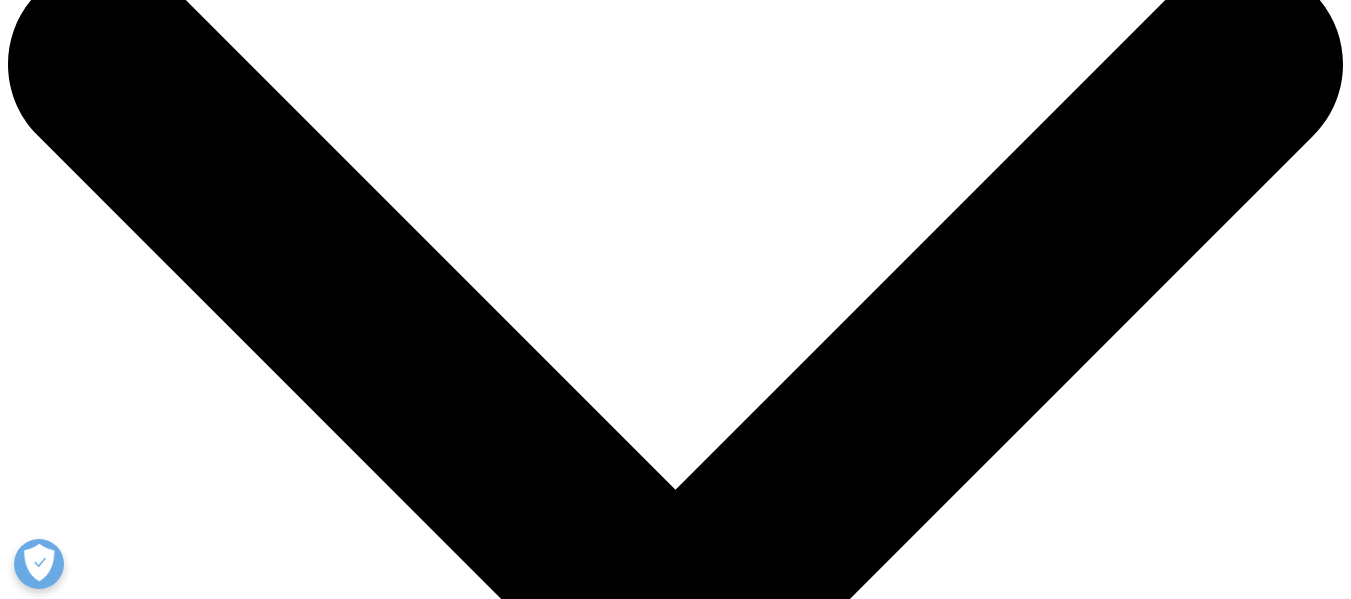 scroll, scrollTop: 100, scrollLeft: 0, axis: vertical 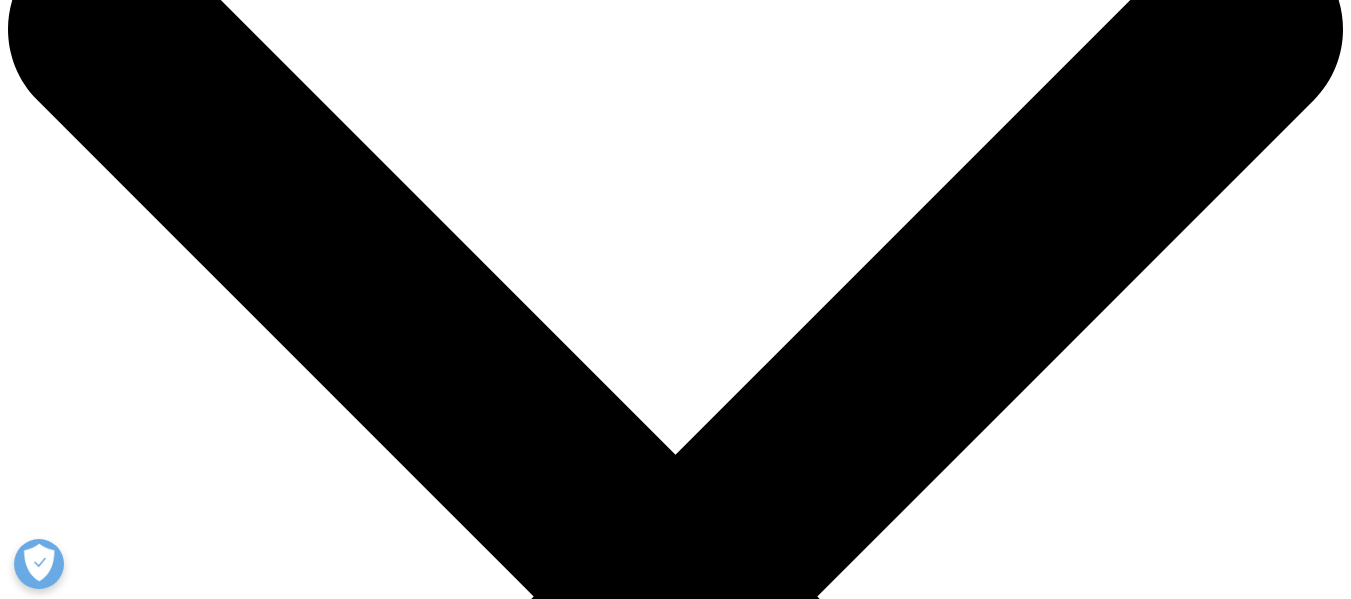 click on "United States" at bounding box center [597, 4049] 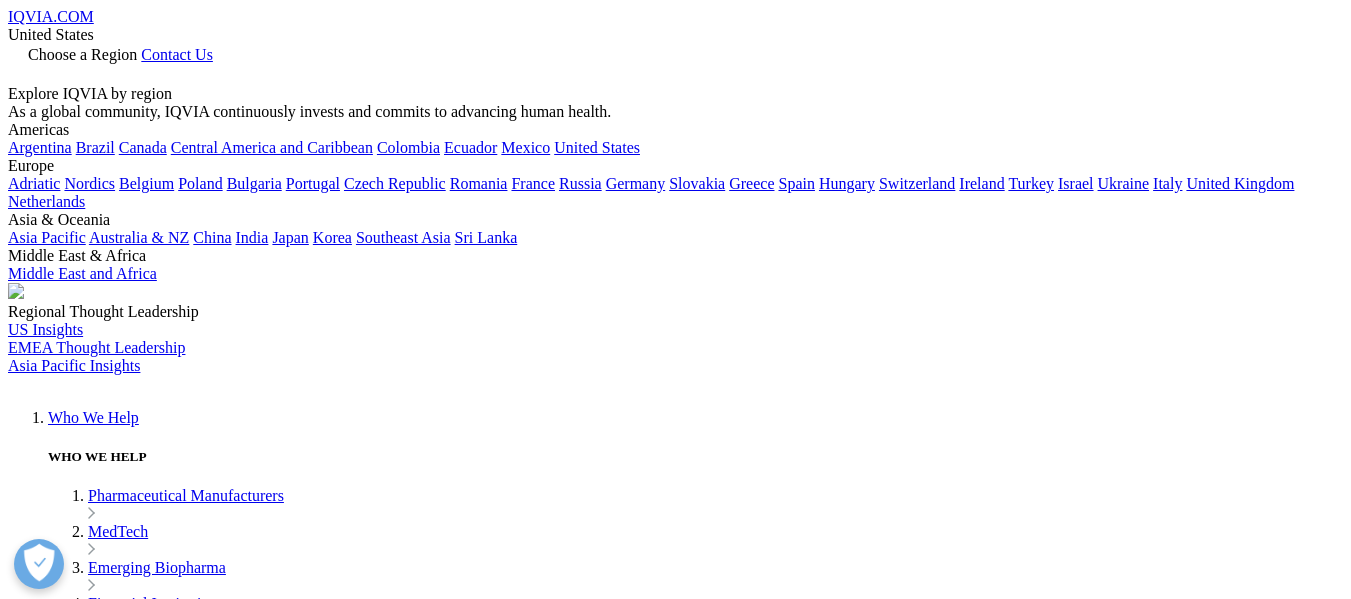 scroll, scrollTop: 0, scrollLeft: 0, axis: both 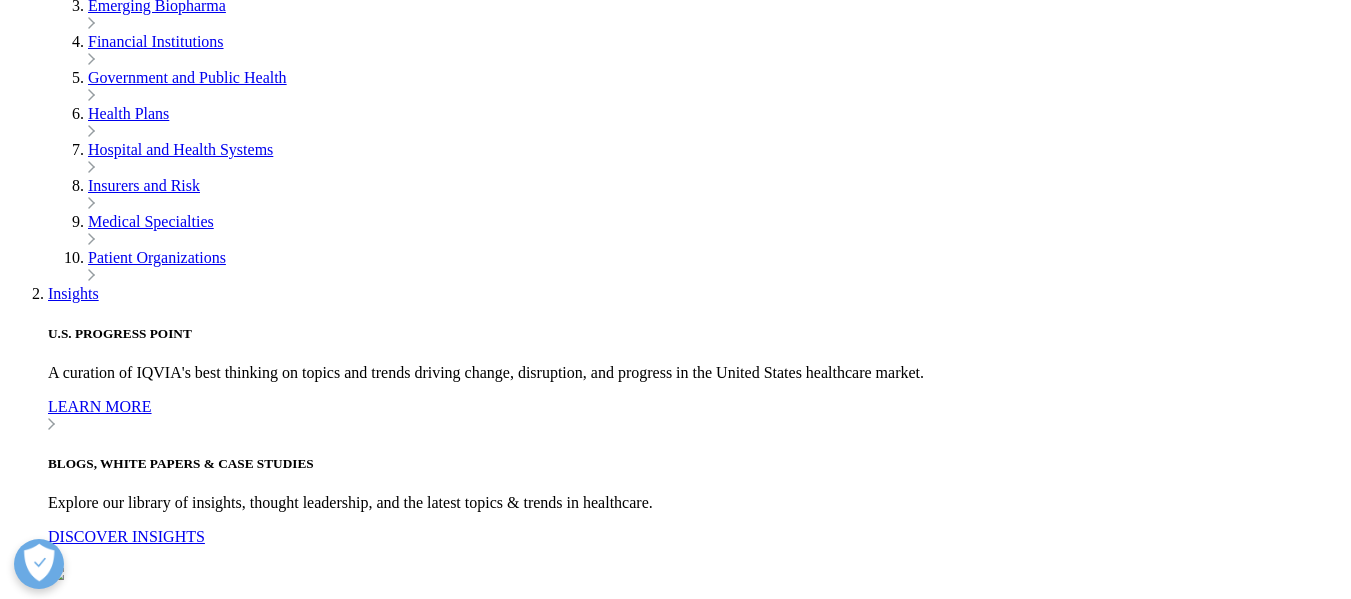 click on "Third-Party Access" at bounding box center (109, 9041) 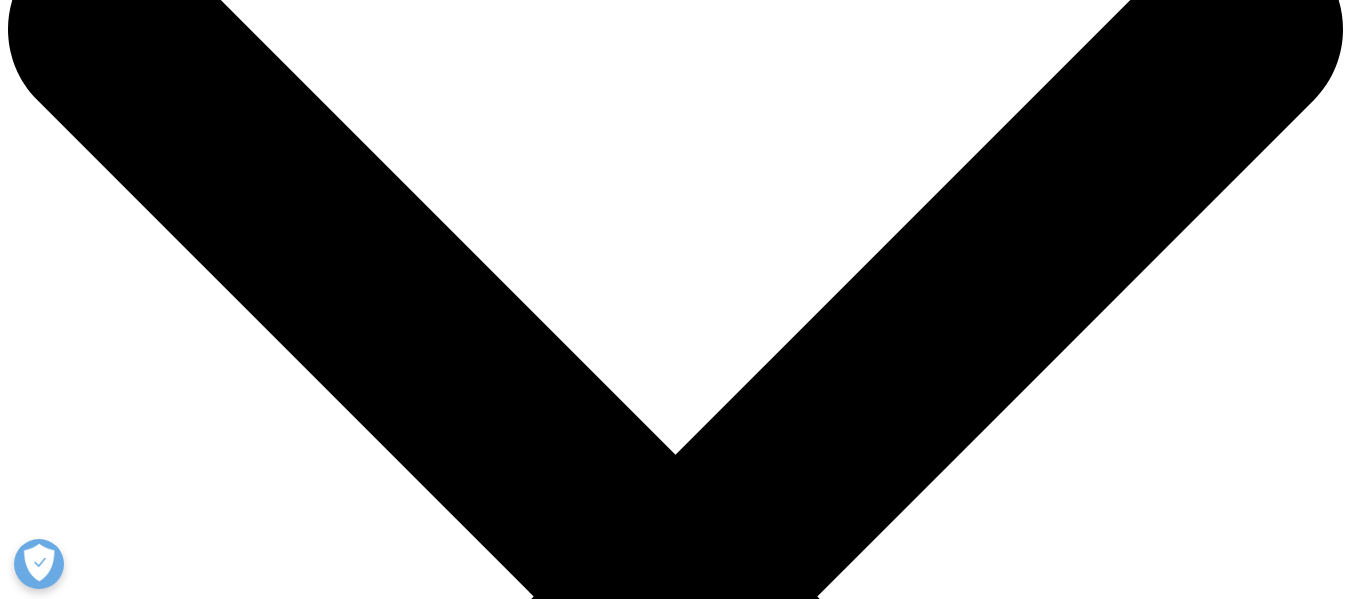 scroll, scrollTop: 200, scrollLeft: 0, axis: vertical 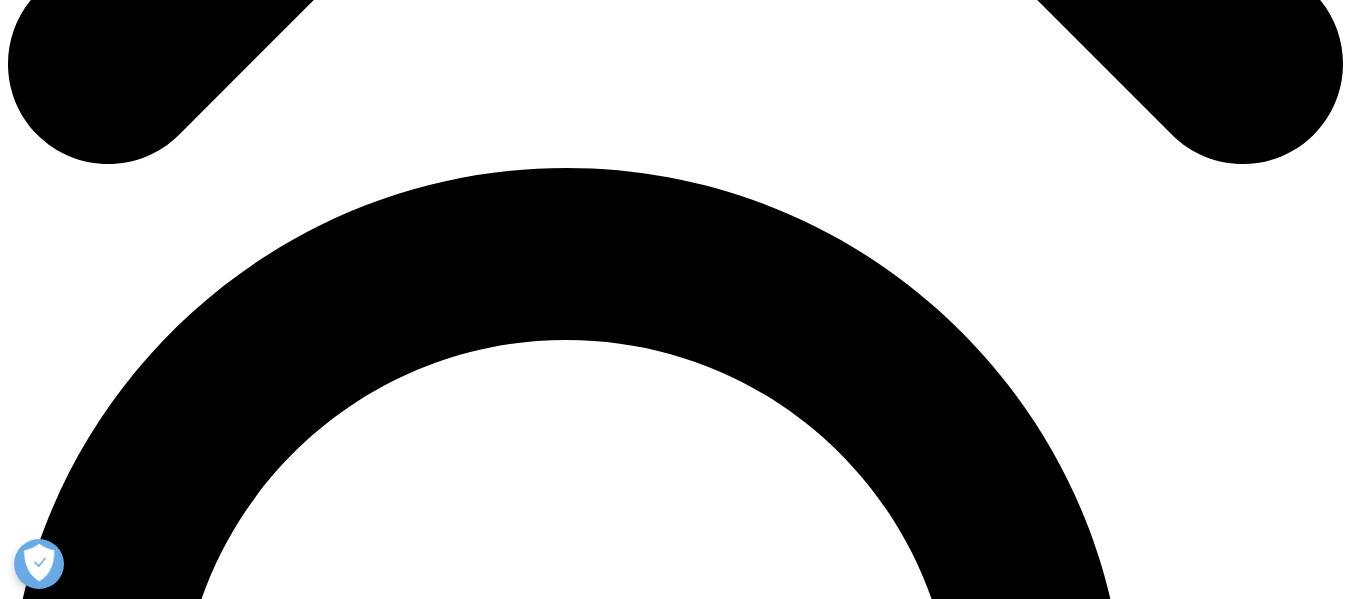 click on "Understanding Third Party AMA Data and Fees" at bounding box center [173, 25556] 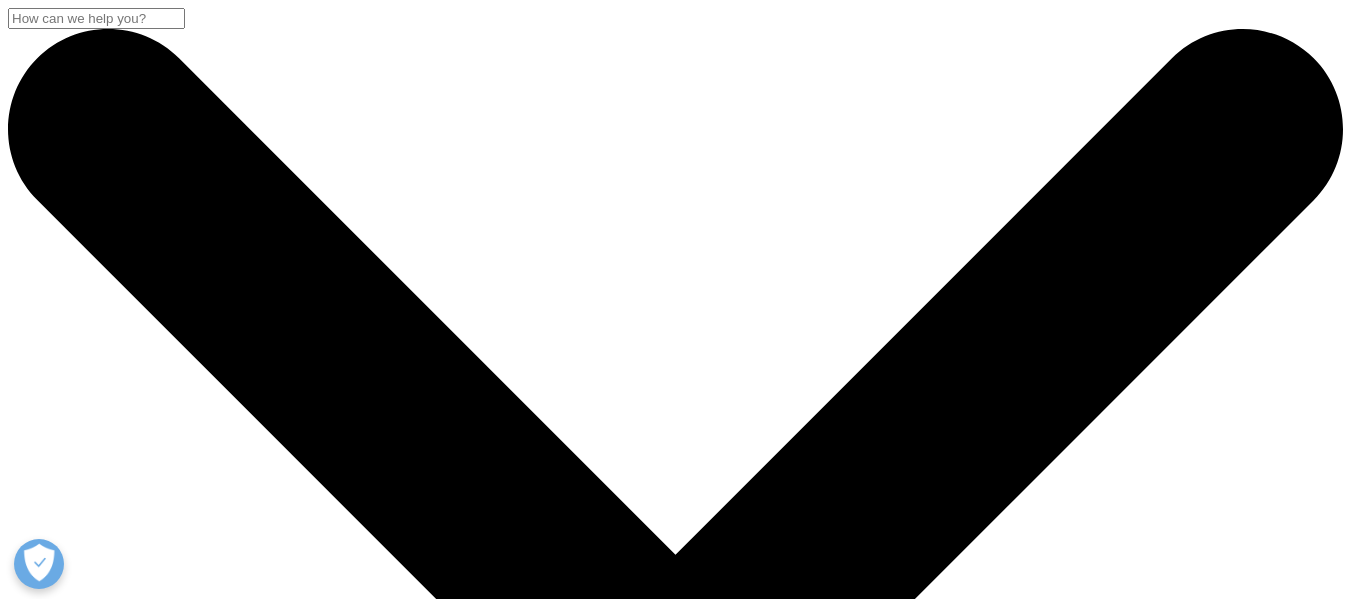 scroll, scrollTop: 1290, scrollLeft: 0, axis: vertical 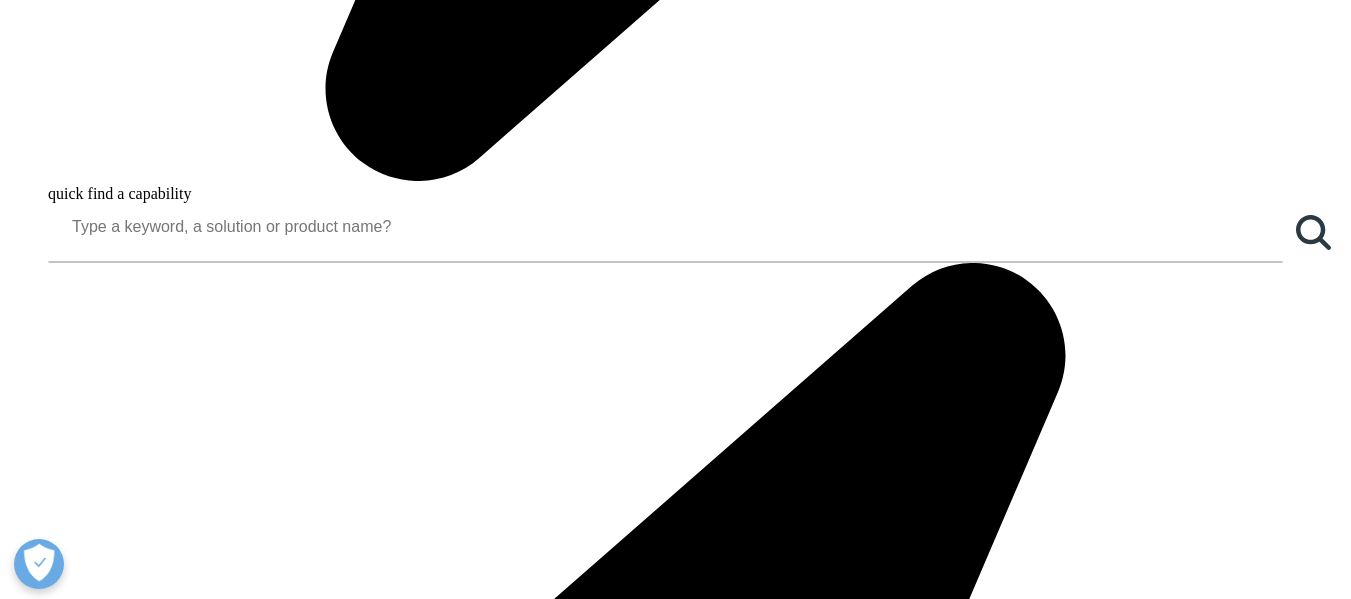 click on "TPA Program for Clients" at bounding box center (695, 20233) 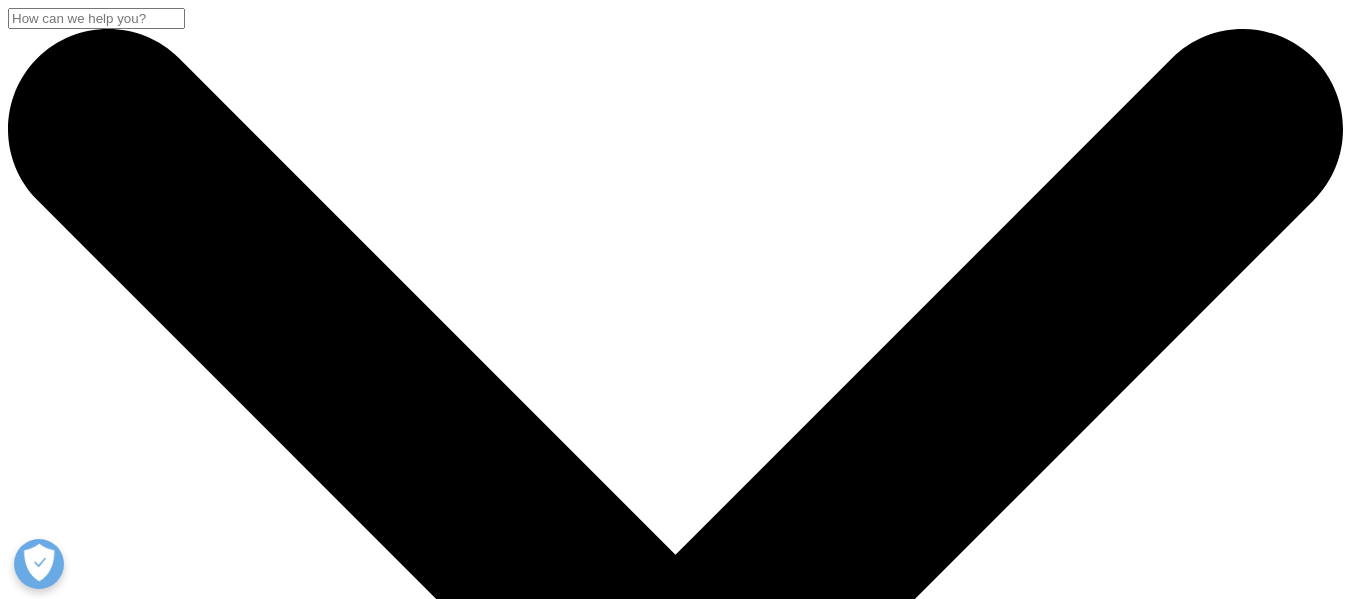 scroll, scrollTop: 0, scrollLeft: 0, axis: both 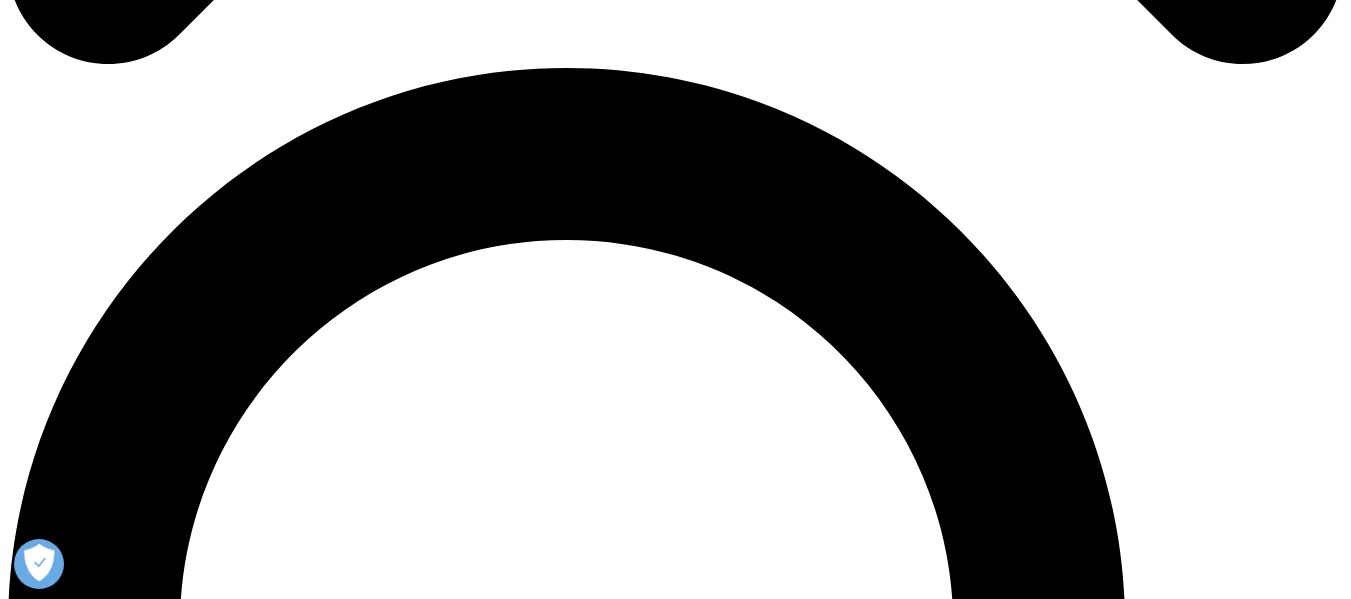 click on "Contact Us" at bounding box center (44, 26985) 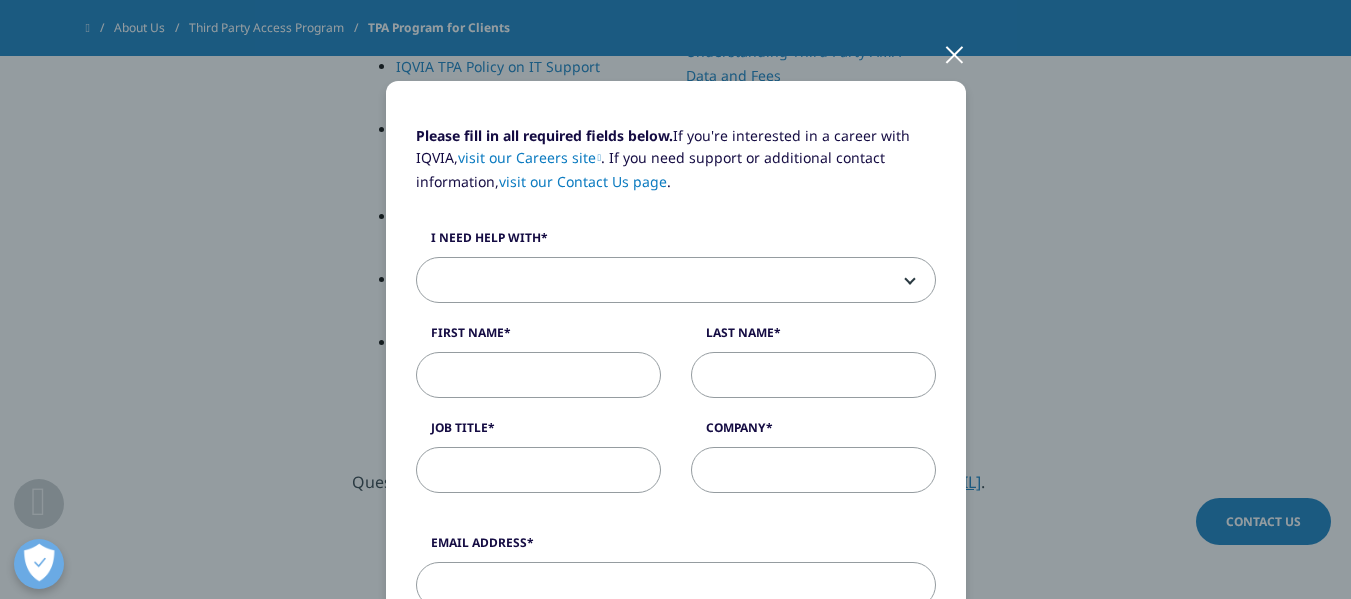 scroll, scrollTop: 200, scrollLeft: 0, axis: vertical 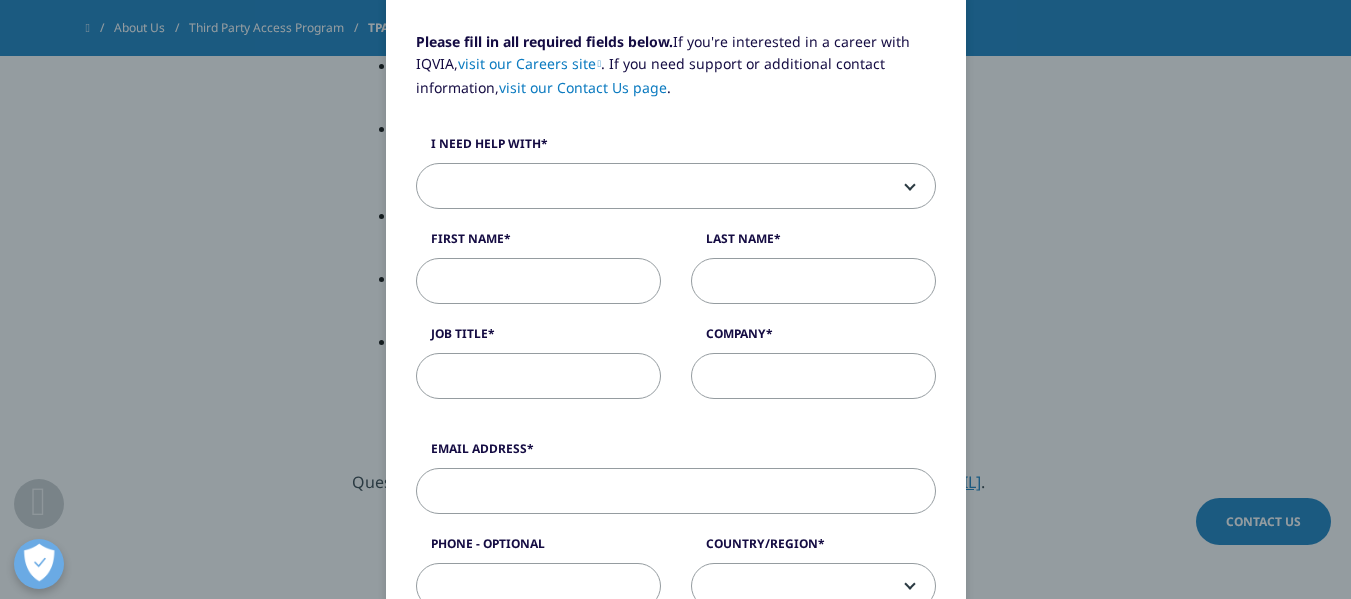 click at bounding box center (676, 187) 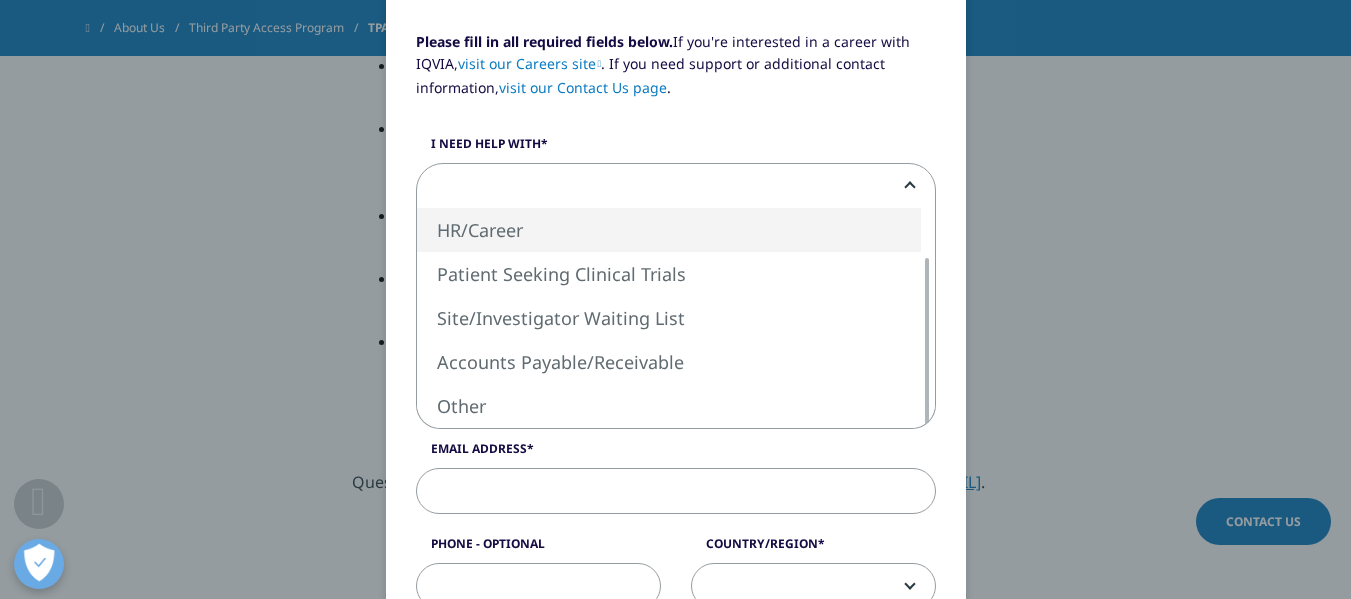 scroll, scrollTop: 200, scrollLeft: 0, axis: vertical 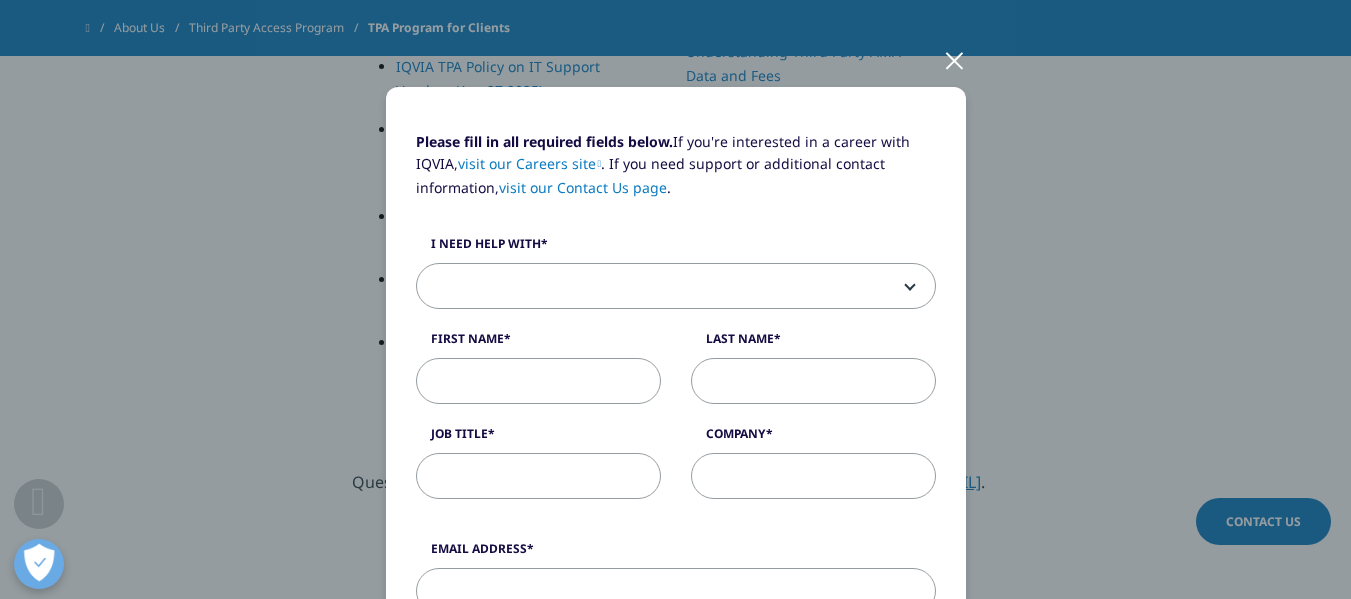 click at bounding box center [954, 59] 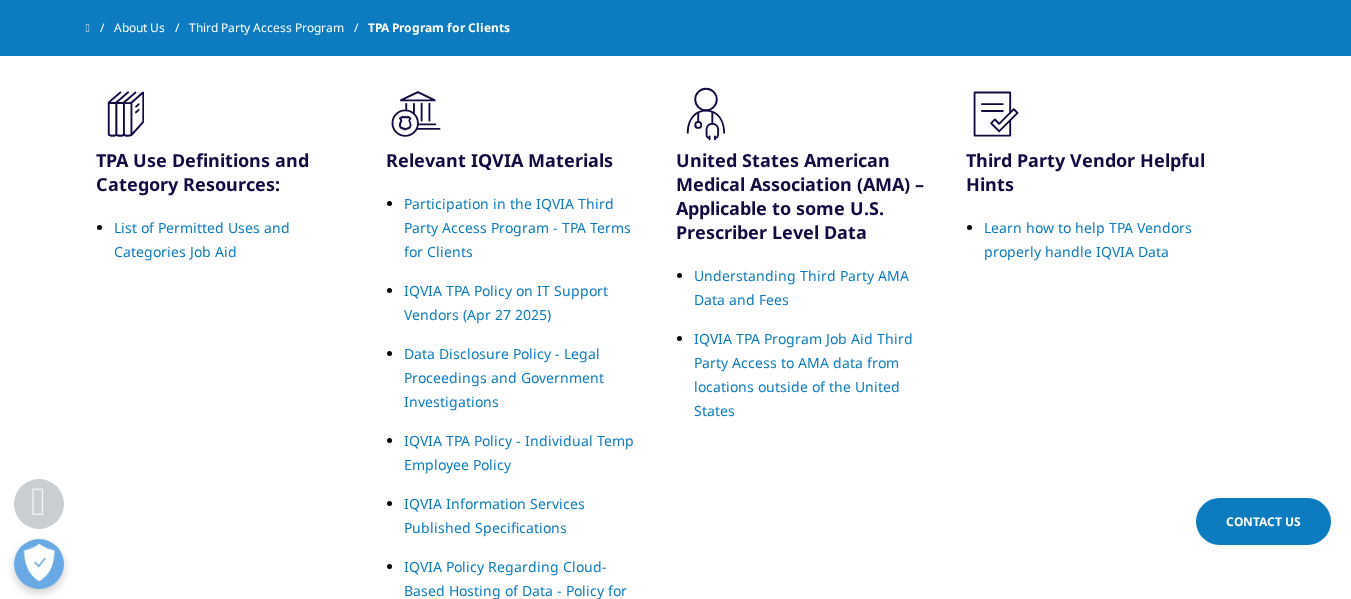 scroll, scrollTop: 1100, scrollLeft: 0, axis: vertical 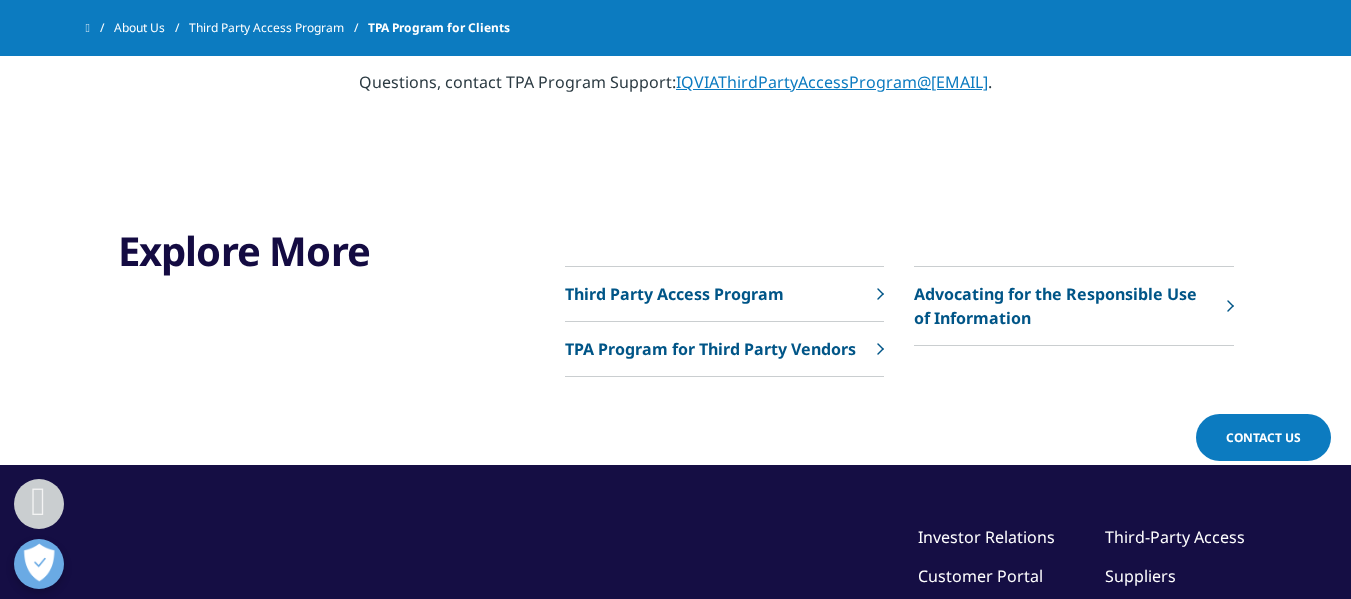 click on "TPA Program for Third Party Vendors" at bounding box center (724, 349) 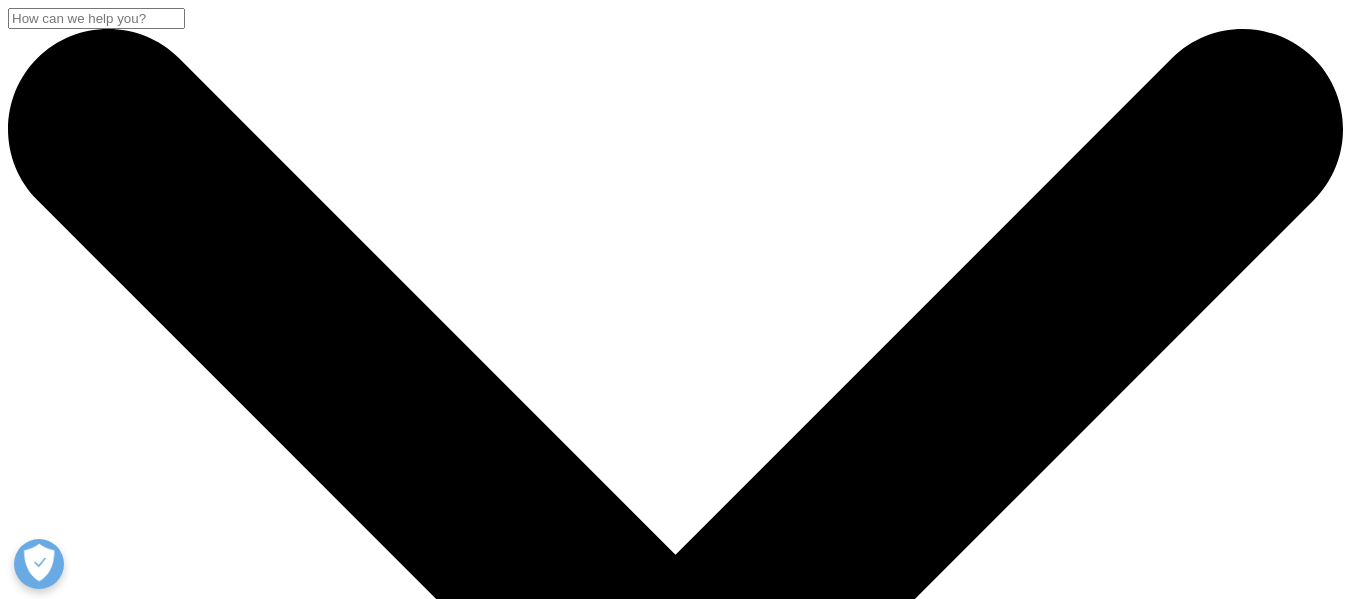 scroll, scrollTop: 0, scrollLeft: 0, axis: both 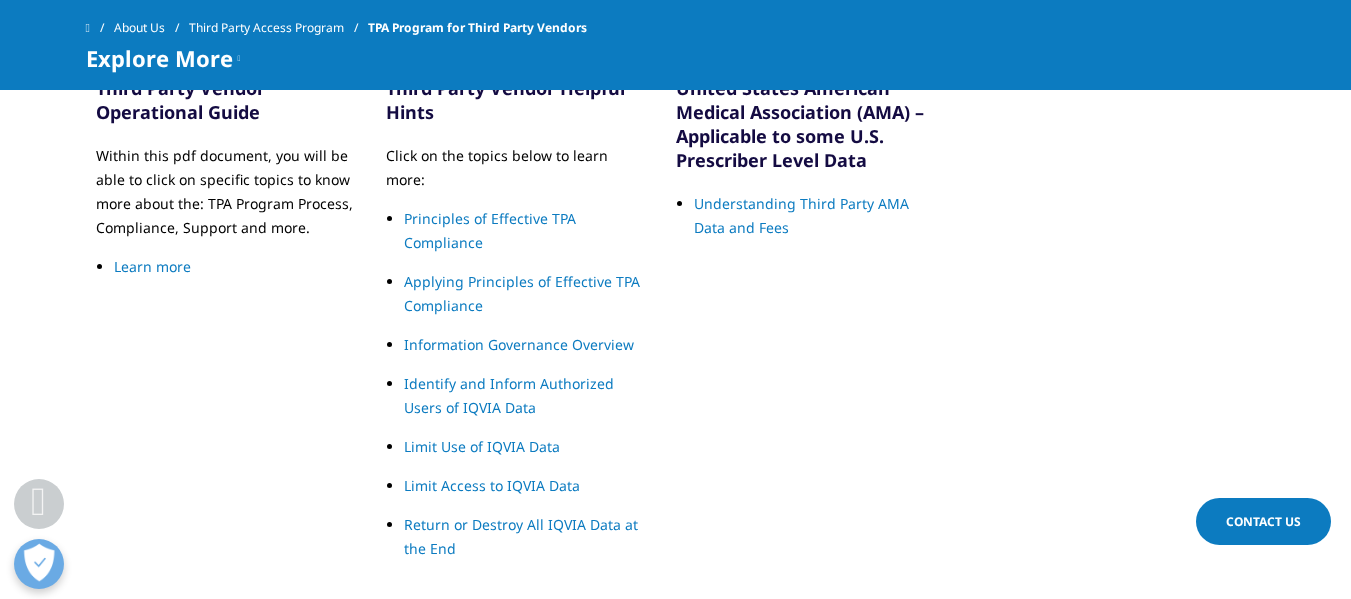 click on "Contact Us" at bounding box center [1263, 521] 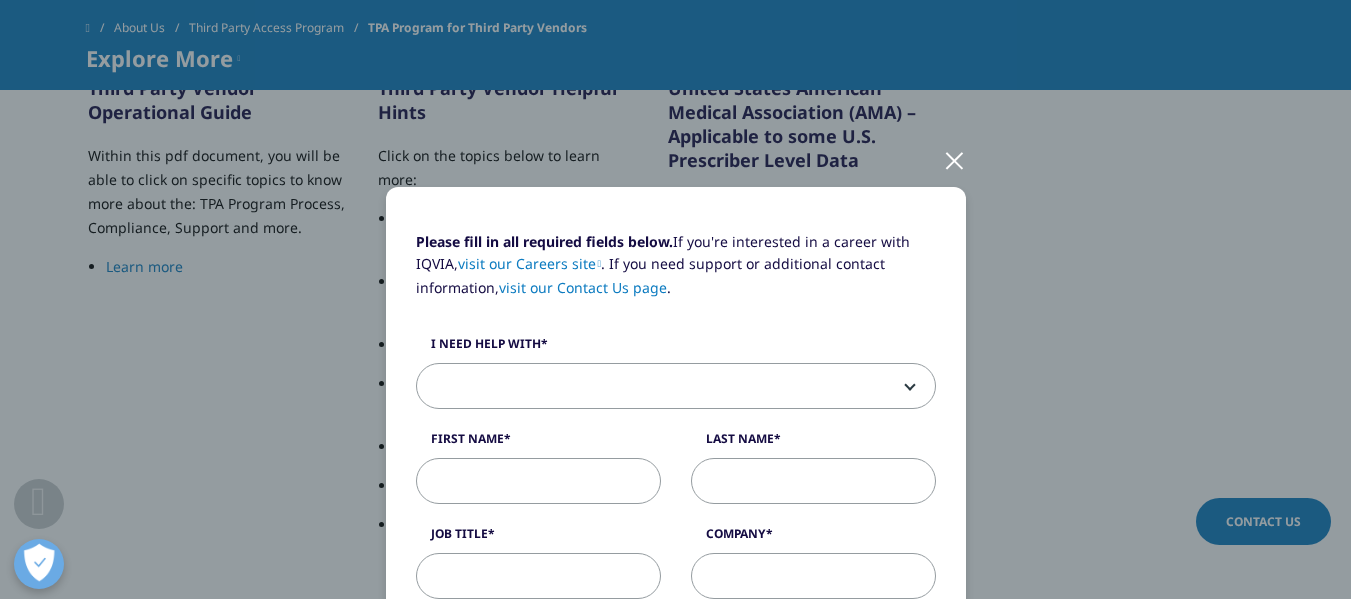 scroll, scrollTop: 100, scrollLeft: 0, axis: vertical 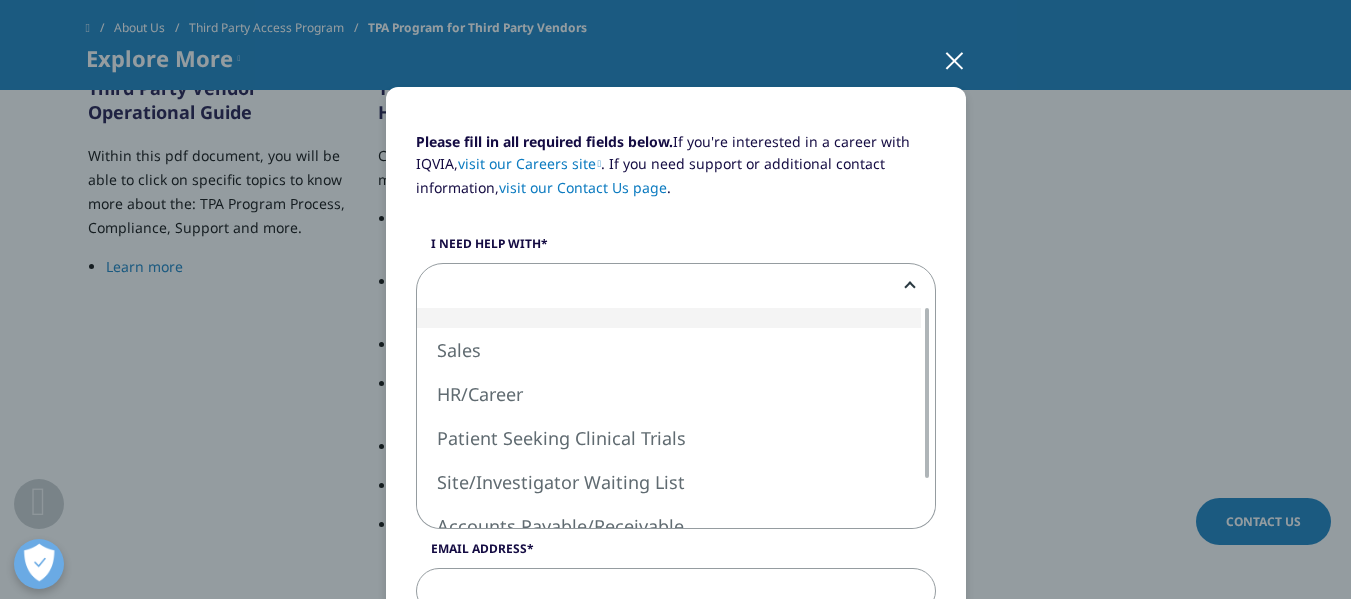 click at bounding box center [676, 287] 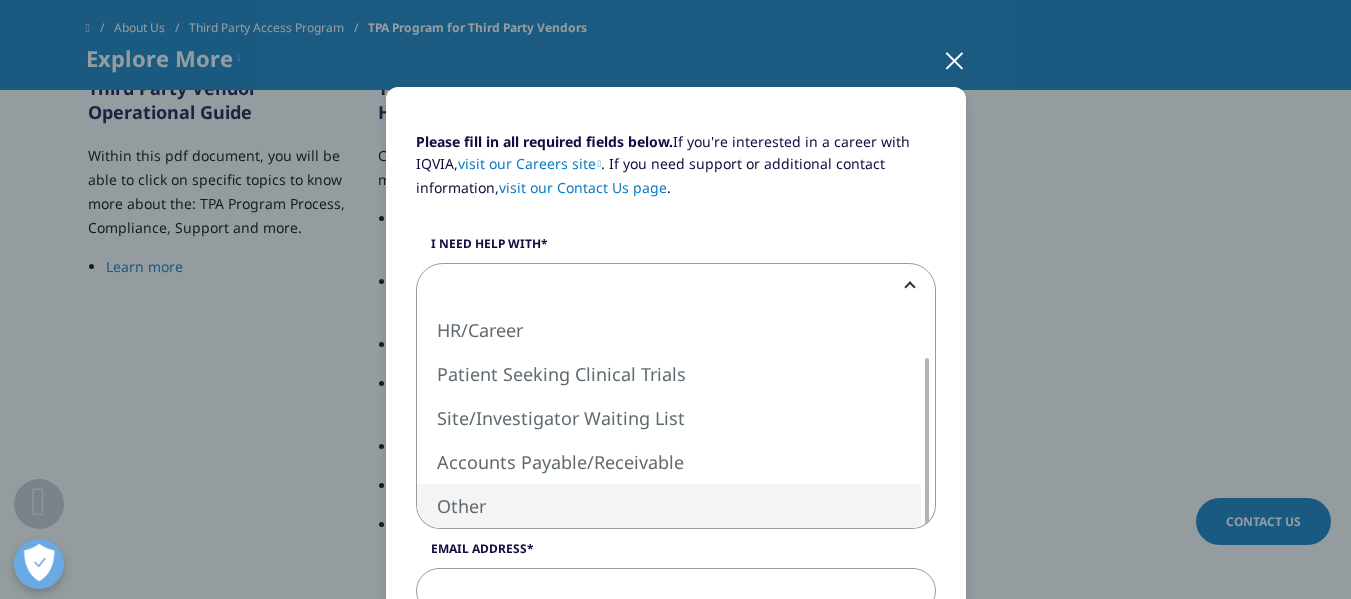 select on "Other" 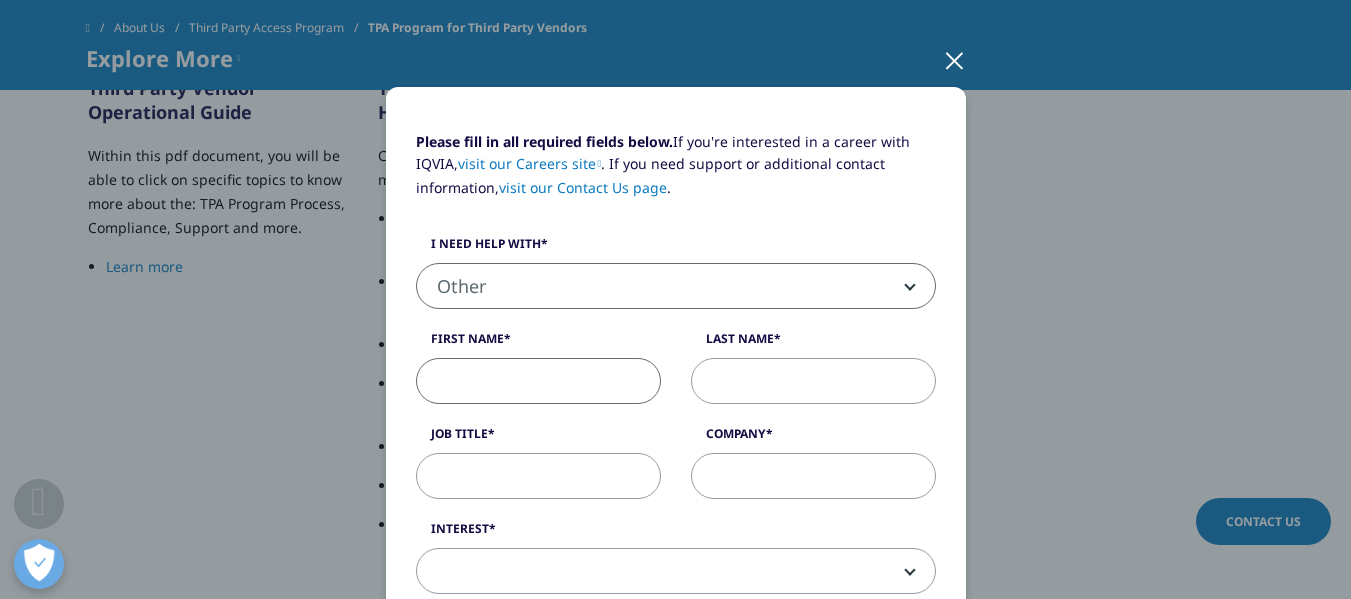 click on "First Name" at bounding box center [538, 381] 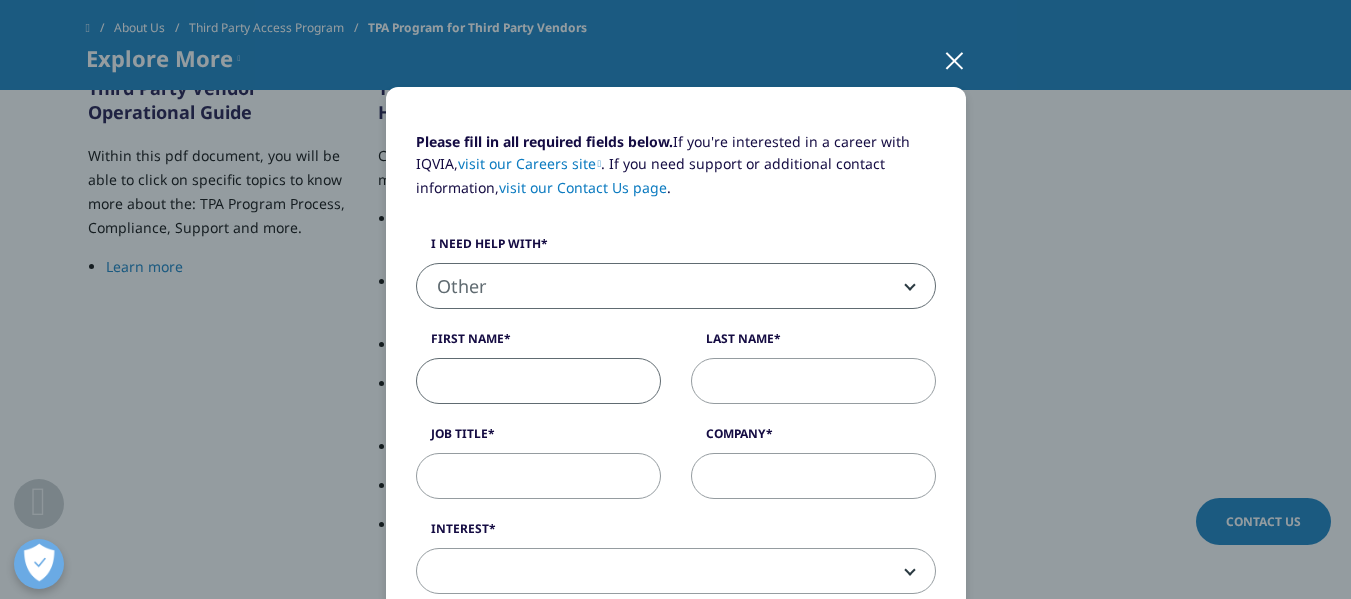 type on "[CITY]" 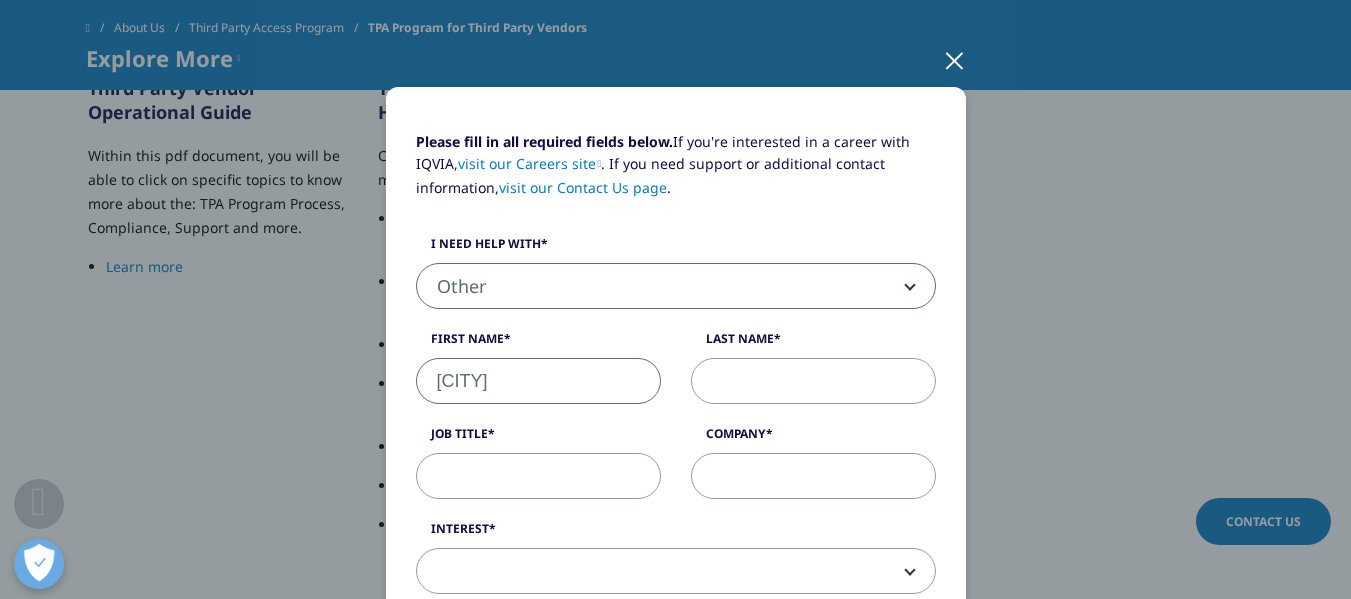 type on "[LAST]" 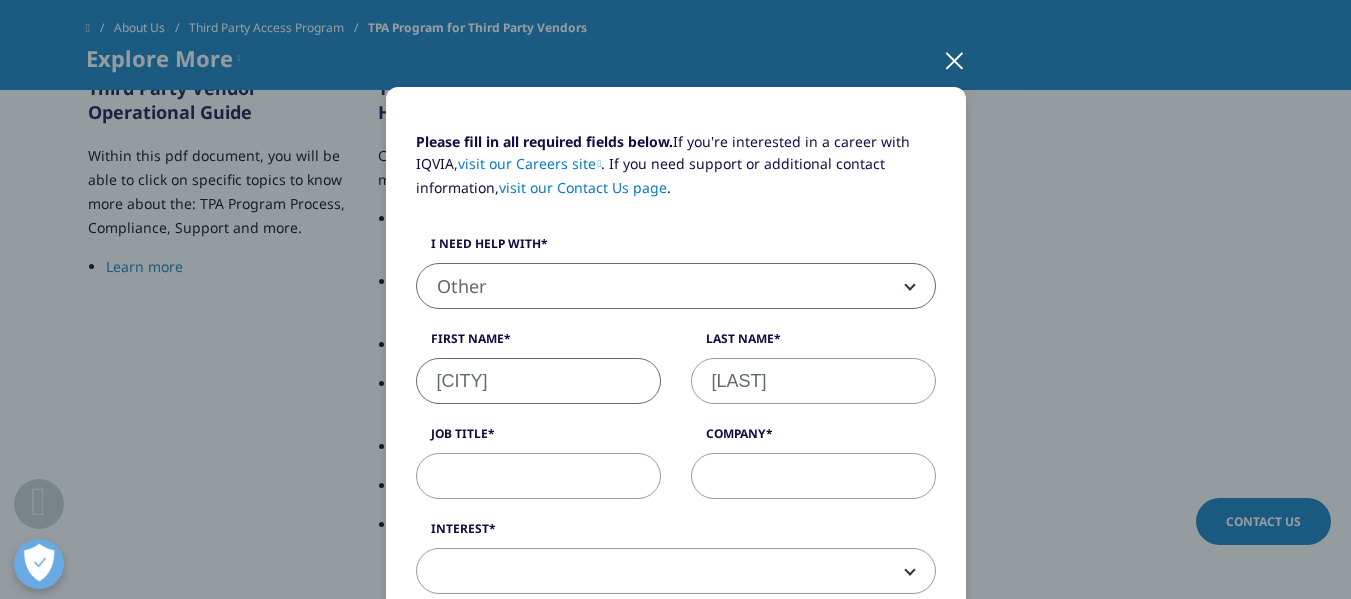 type on "[PHONE]" 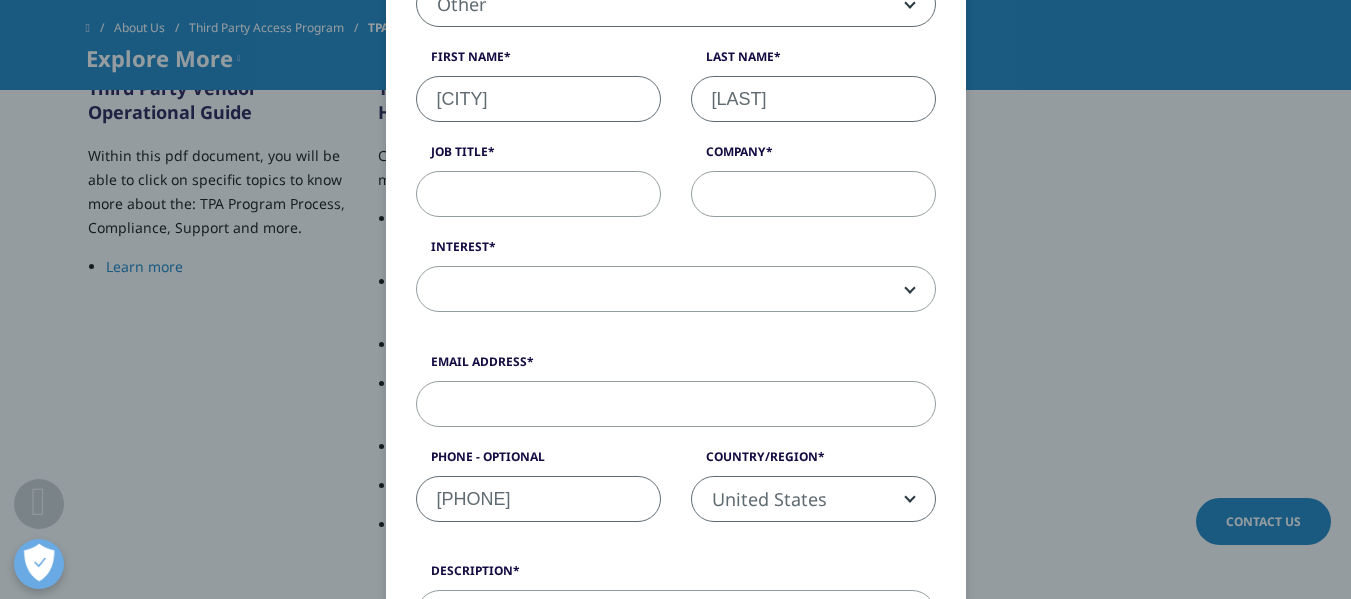 scroll, scrollTop: 380, scrollLeft: 0, axis: vertical 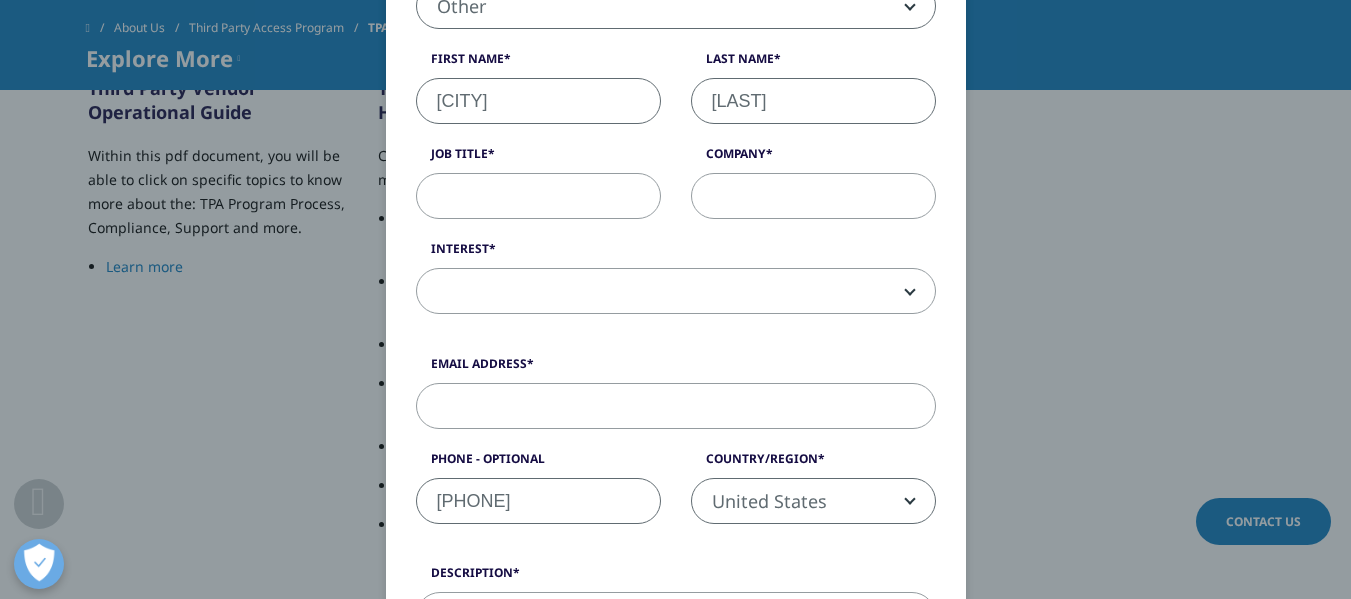 click on "[PHONE]" at bounding box center [538, 501] 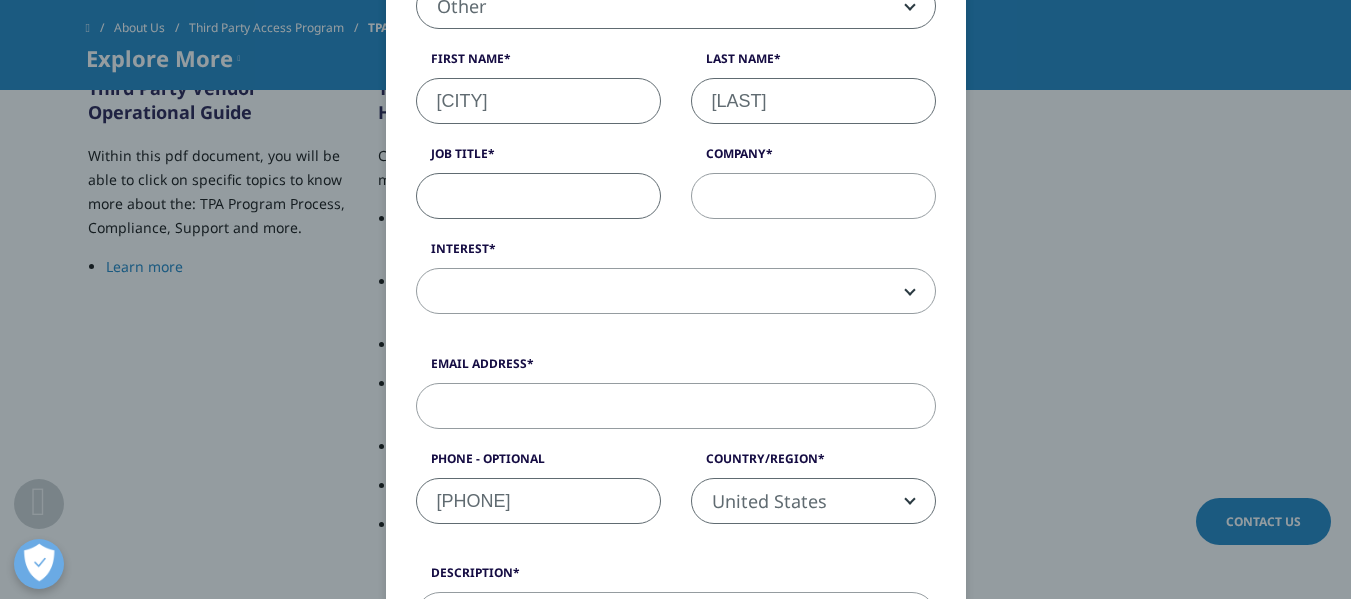 paste on "Operations Executive" 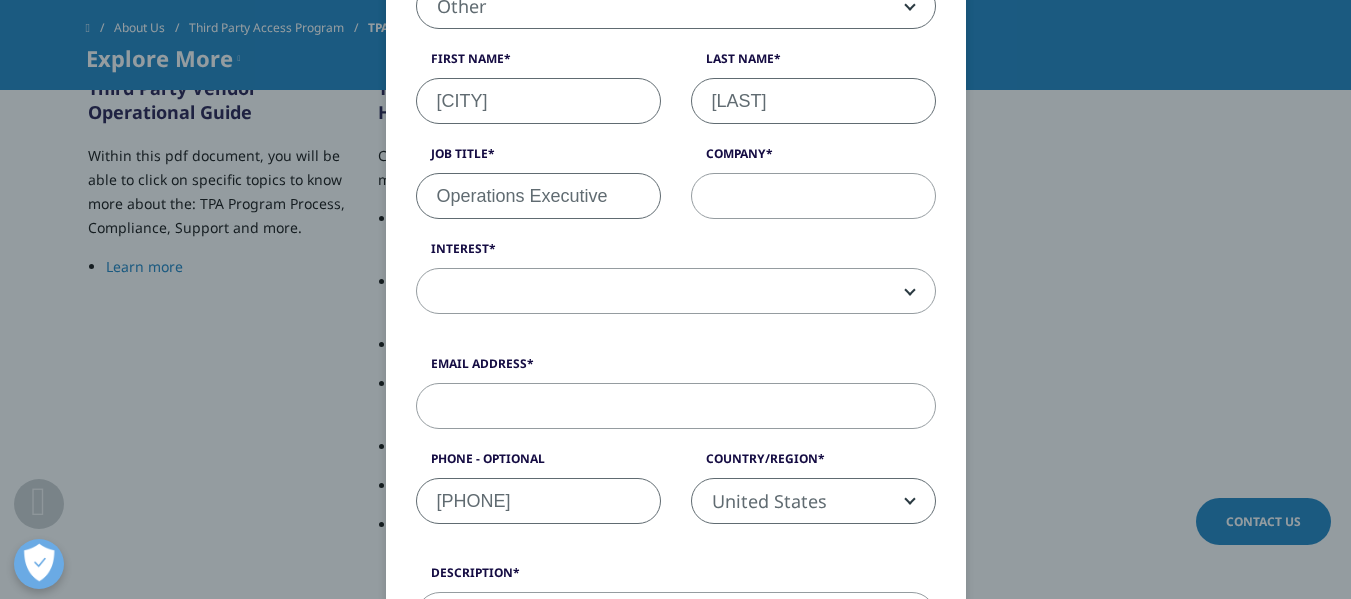 type on "Operations Executive" 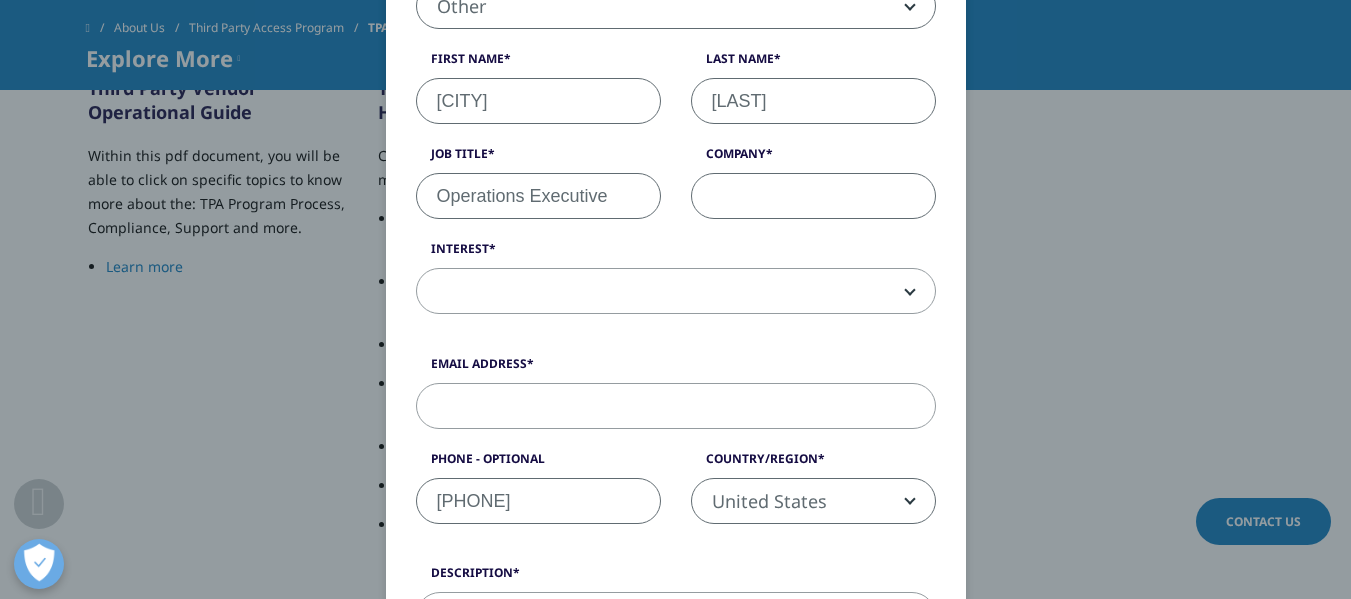 click on "Company" at bounding box center (813, 196) 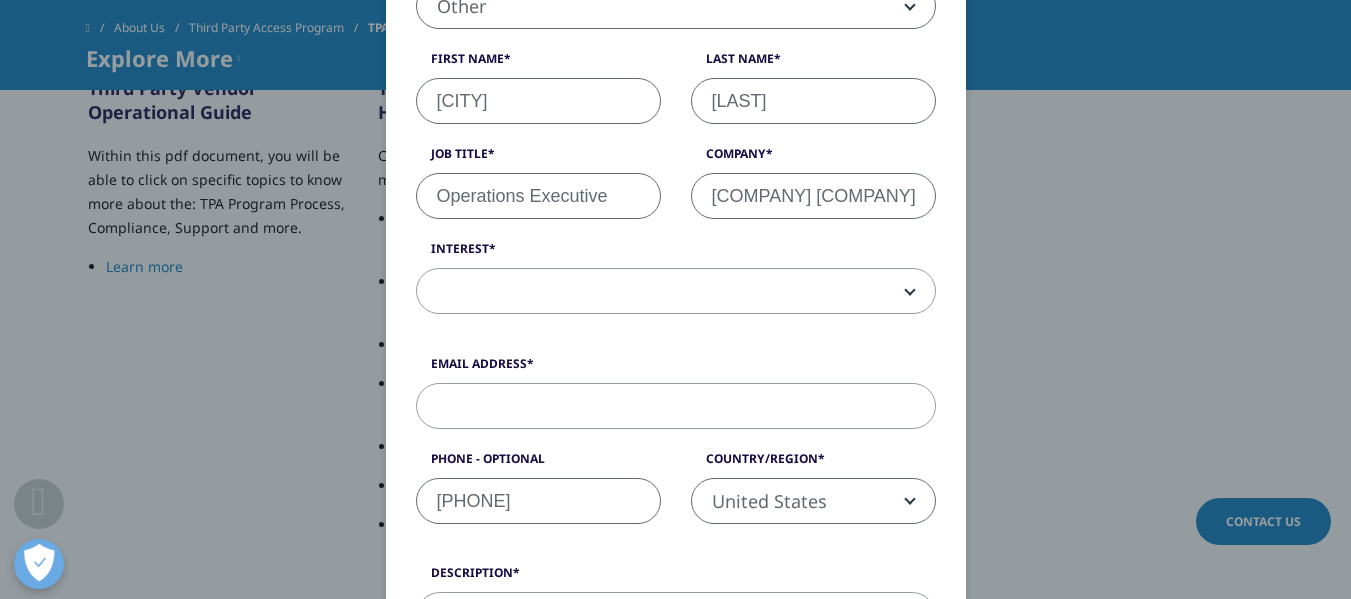 scroll, scrollTop: 0, scrollLeft: 11, axis: horizontal 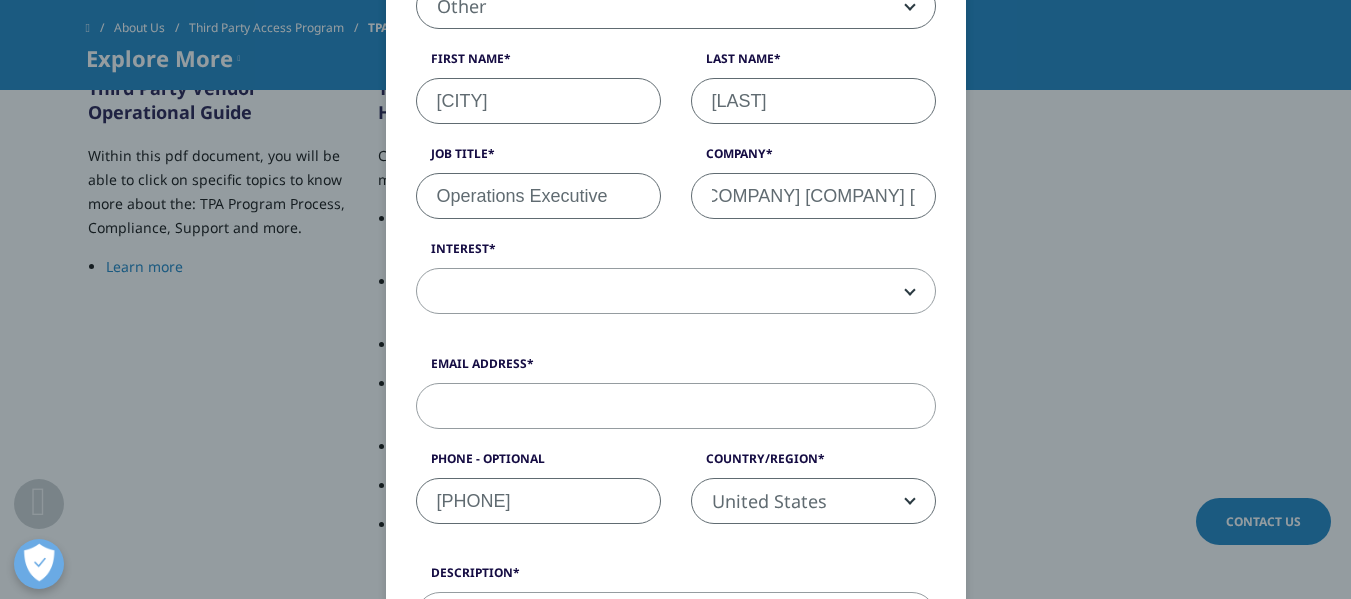 type on "[COMPANY] [COMPANY] [COMPANY] MC" 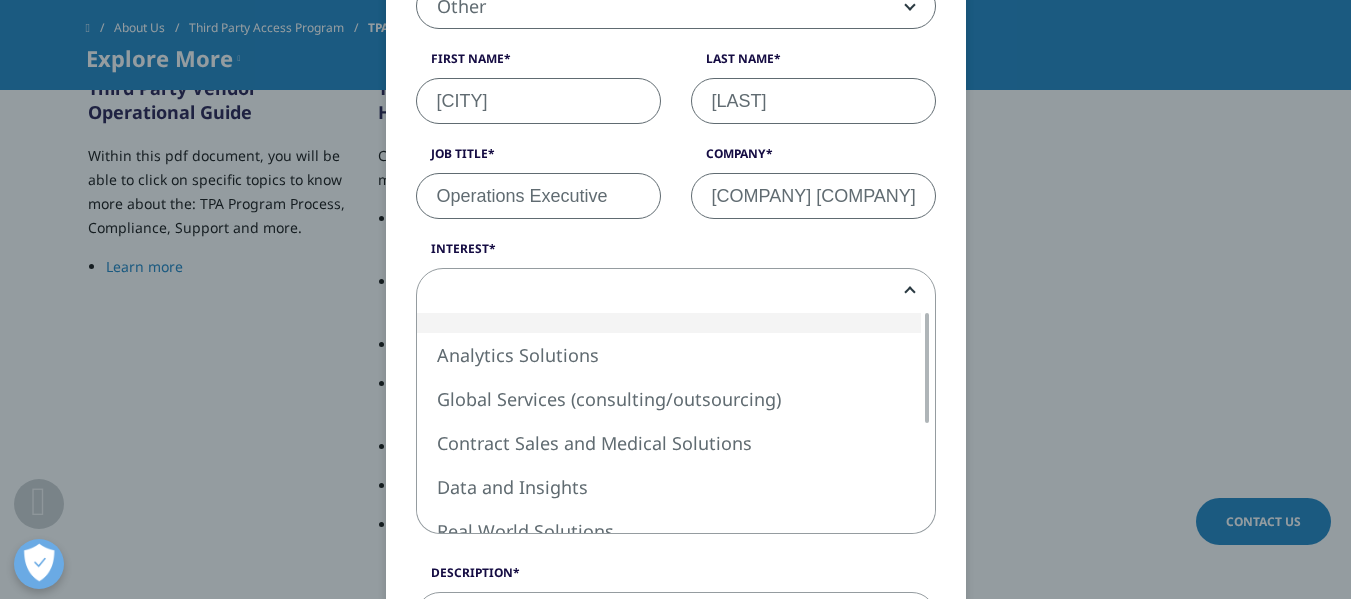 click at bounding box center (676, 292) 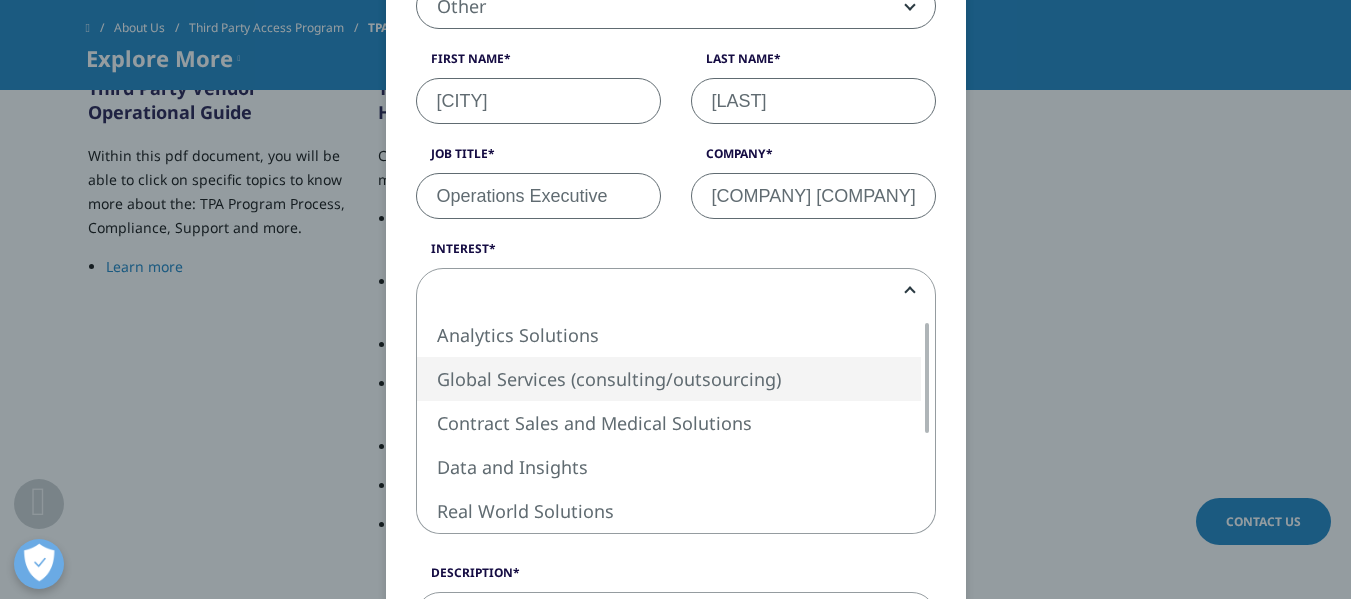 select on "Global Services" 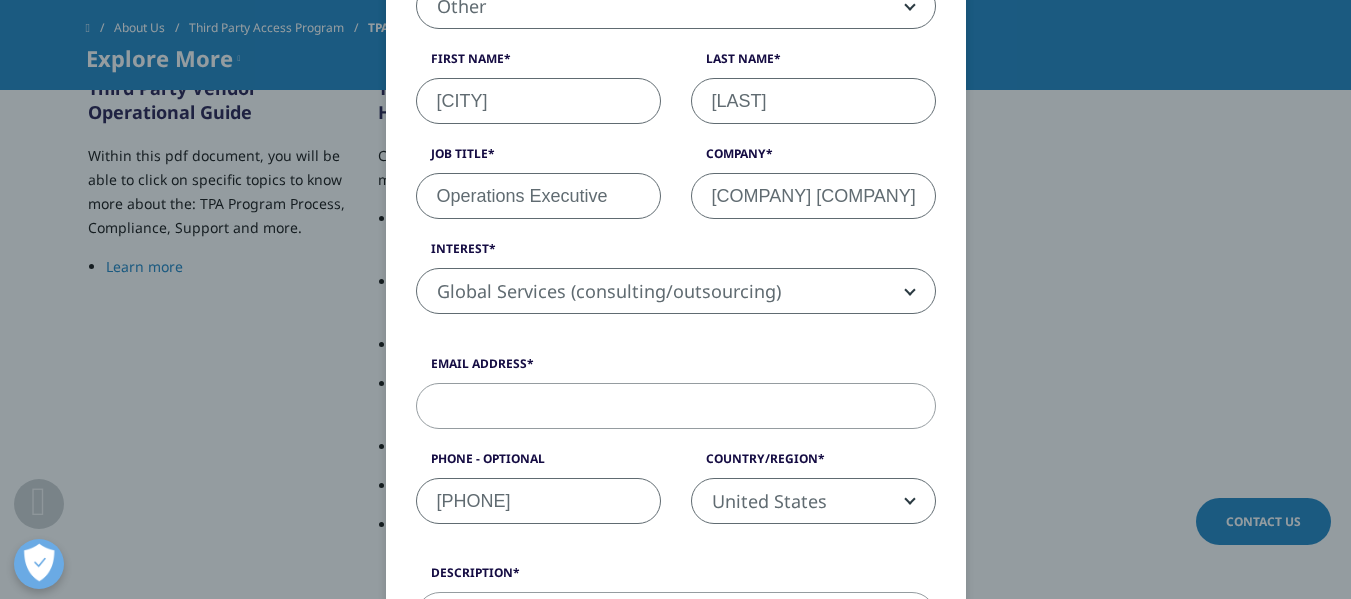 click on "Email Address" at bounding box center [676, 406] 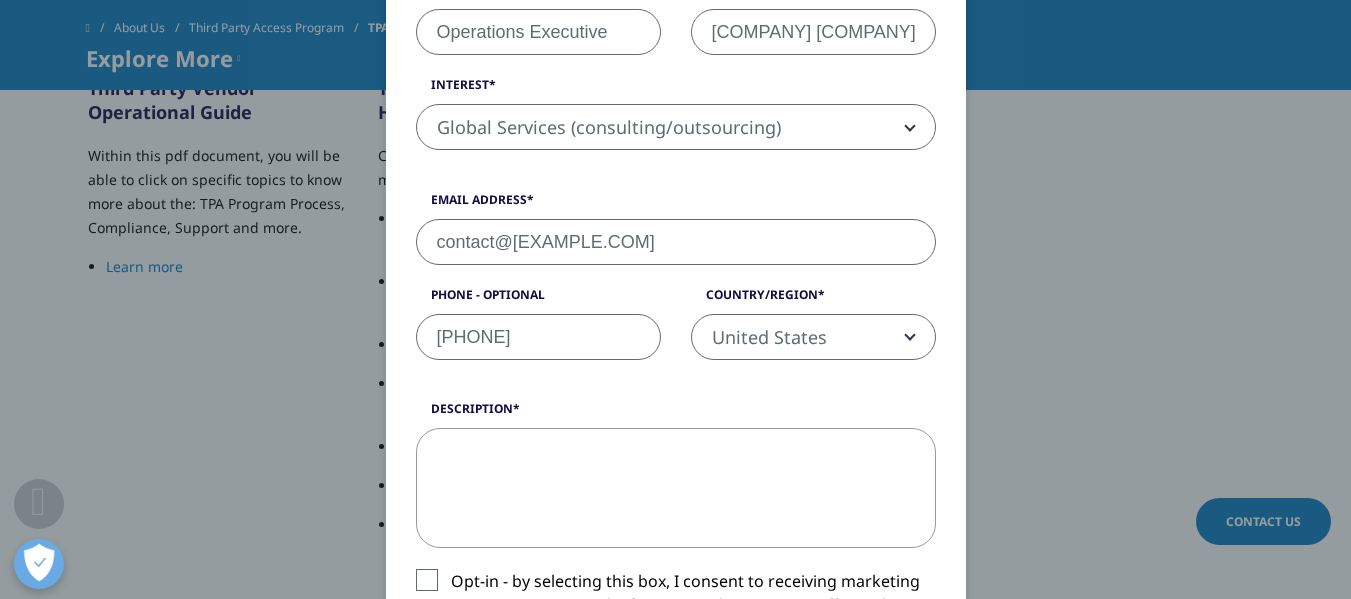 scroll, scrollTop: 580, scrollLeft: 0, axis: vertical 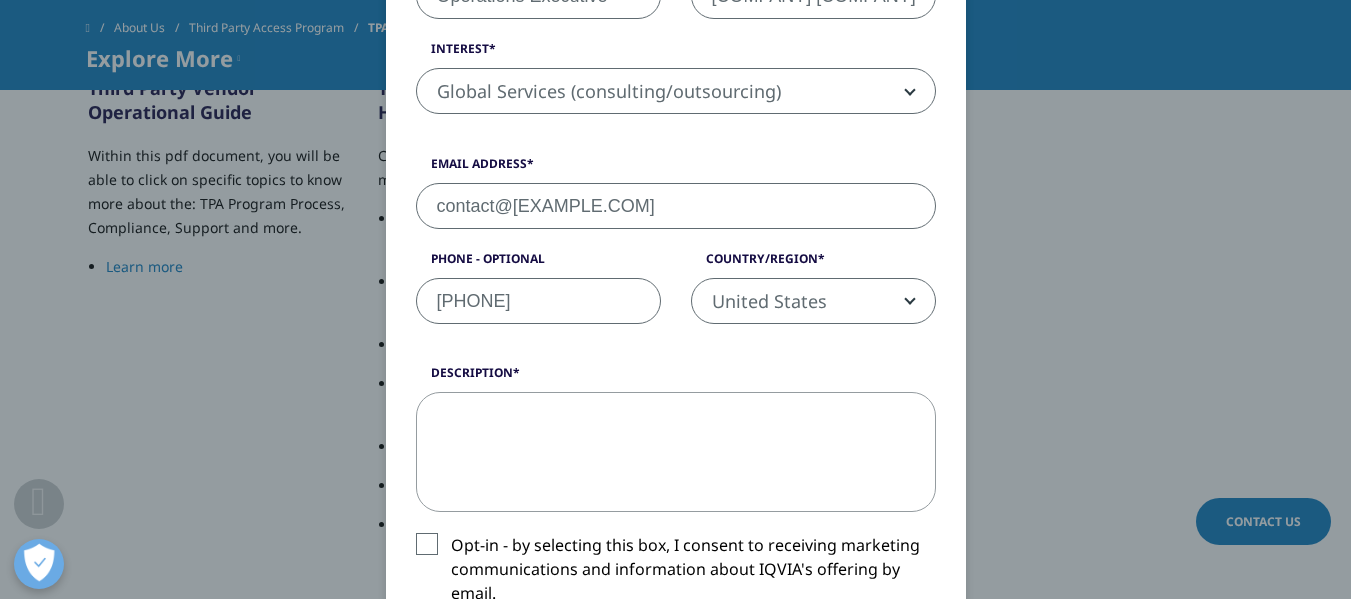 type on "contact@[EXAMPLE.COM]" 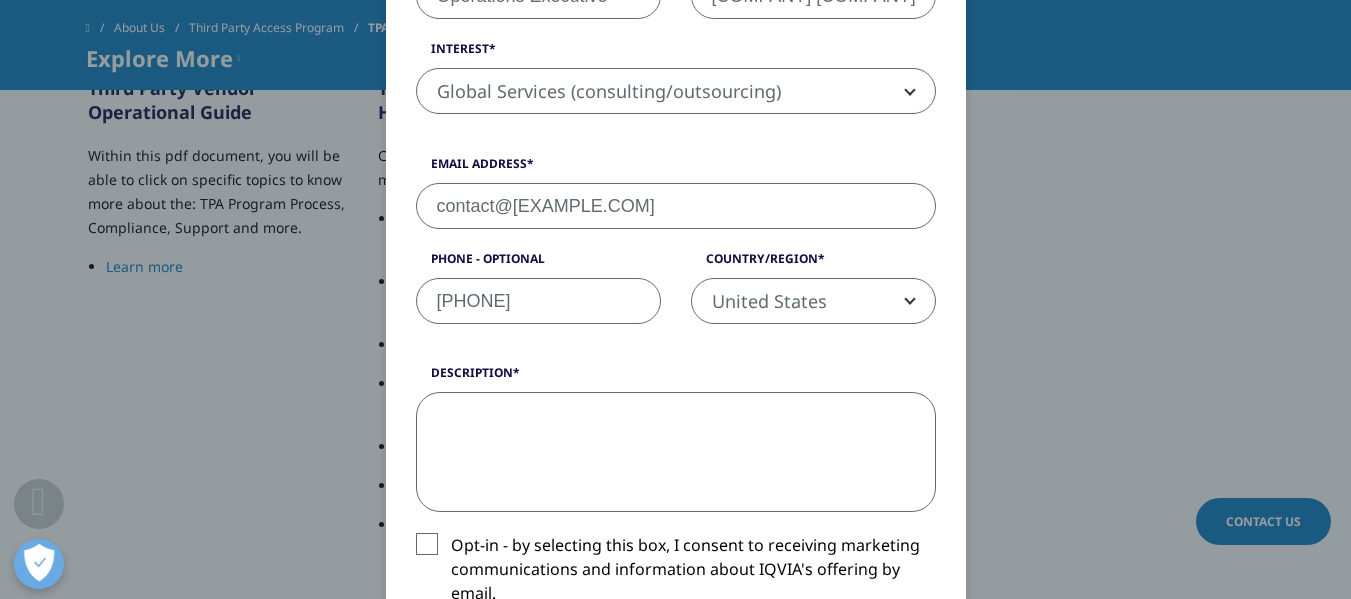 click on "Description" at bounding box center (676, 452) 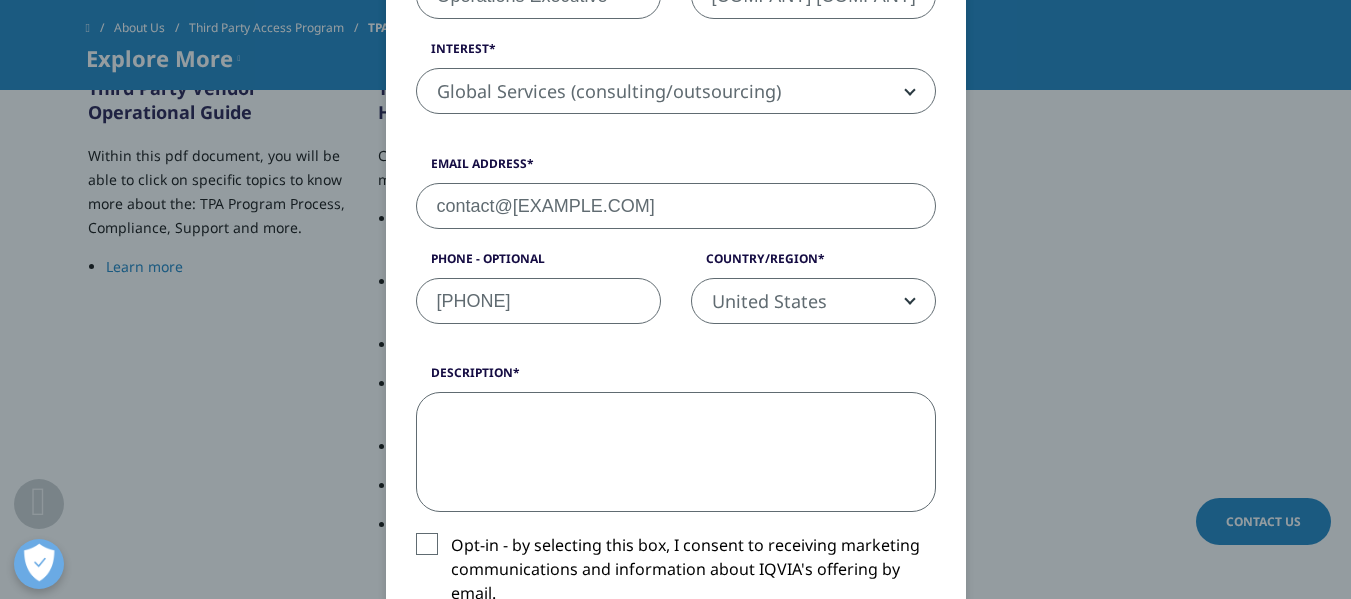 paste on "[COMPANY] [COMPANY] [COMPANY] MC is an independent courier service specializing in secure, time-sensitive medical logistics. We serve clinical trial networks, labs, and research organizations throughout the [CITY] area and beyond." 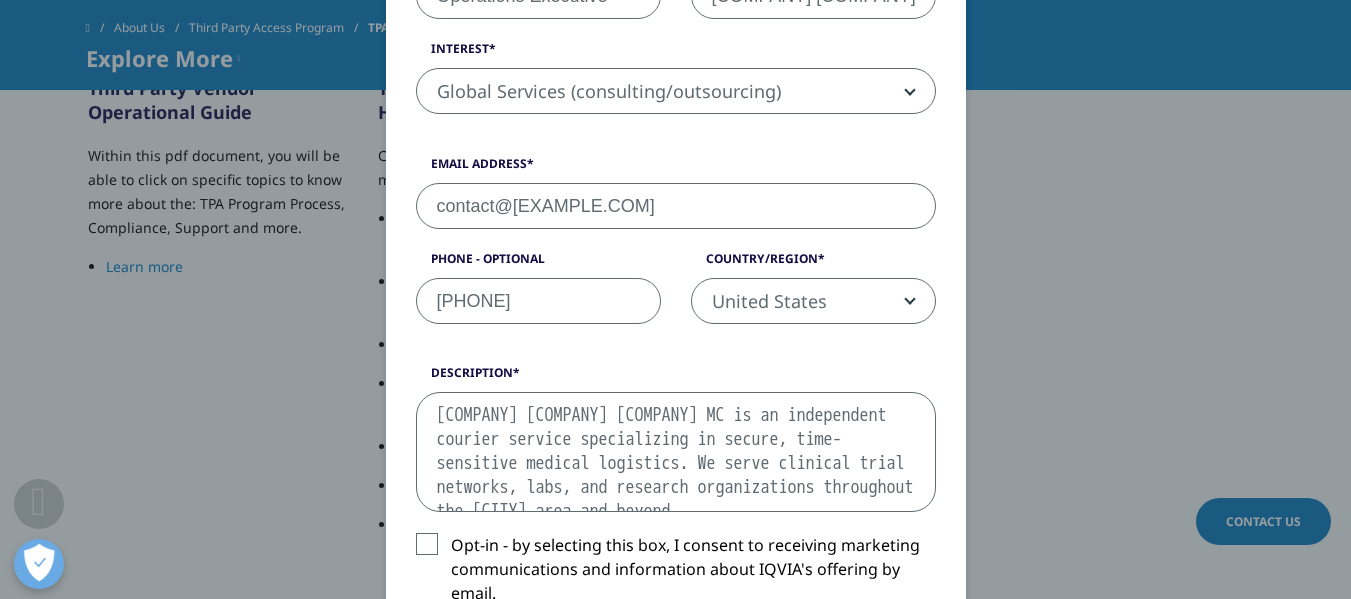 scroll, scrollTop: 12, scrollLeft: 0, axis: vertical 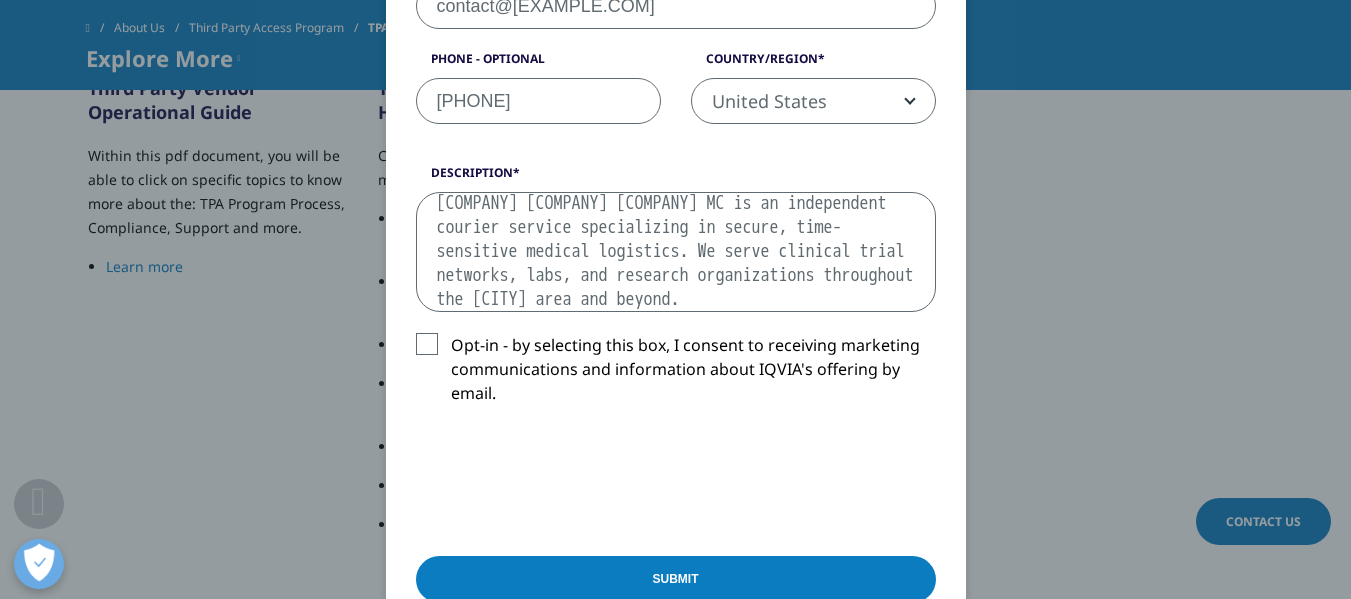 type on "[COMPANY] [COMPANY] [COMPANY] MC is an independent courier service specializing in secure, time-sensitive medical logistics. We serve clinical trial networks, labs, and research organizations throughout the [CITY] area and beyond." 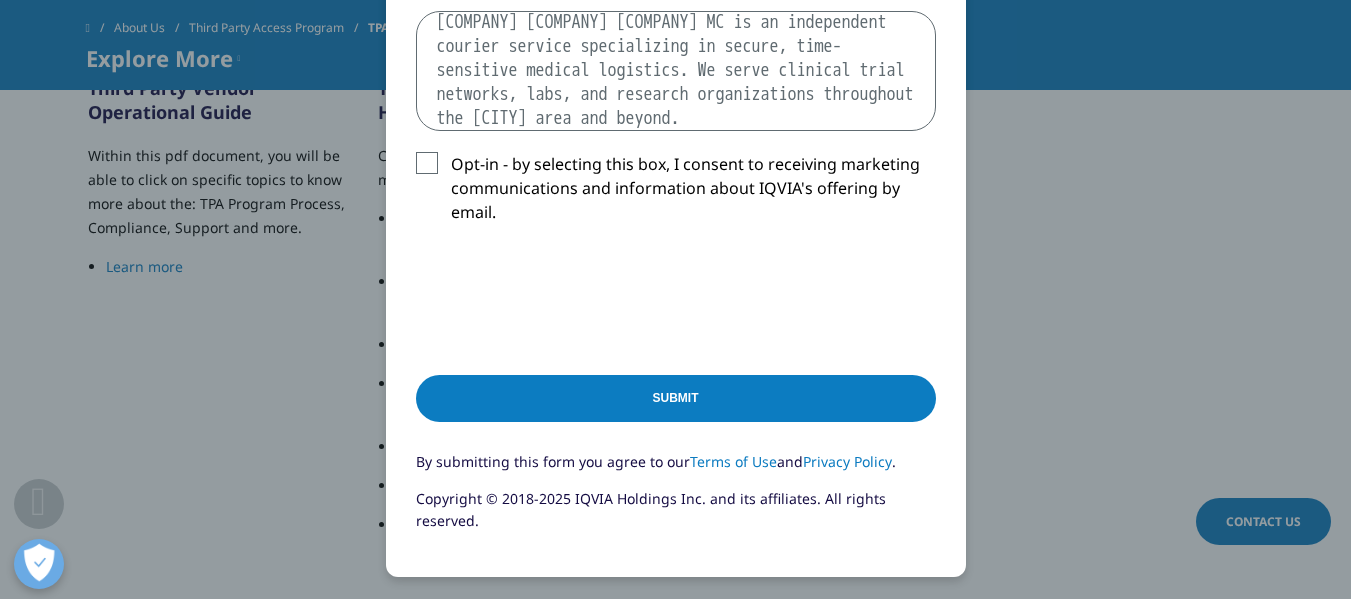 scroll, scrollTop: 980, scrollLeft: 0, axis: vertical 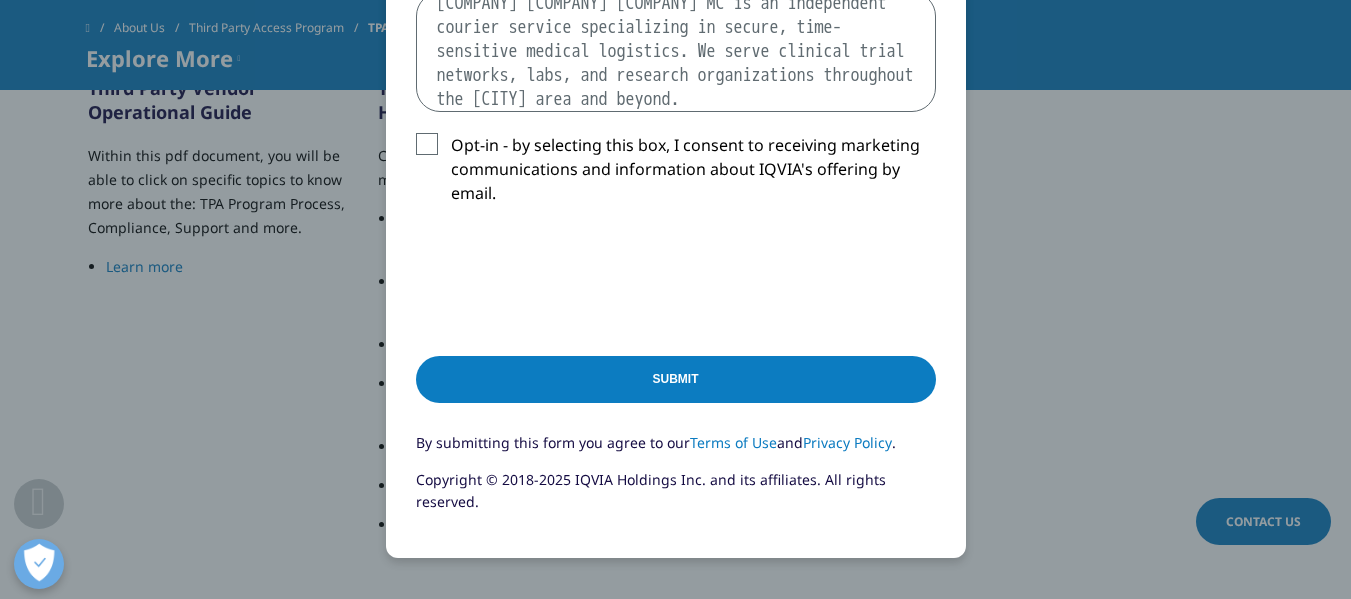 click on "Submit" at bounding box center [676, 379] 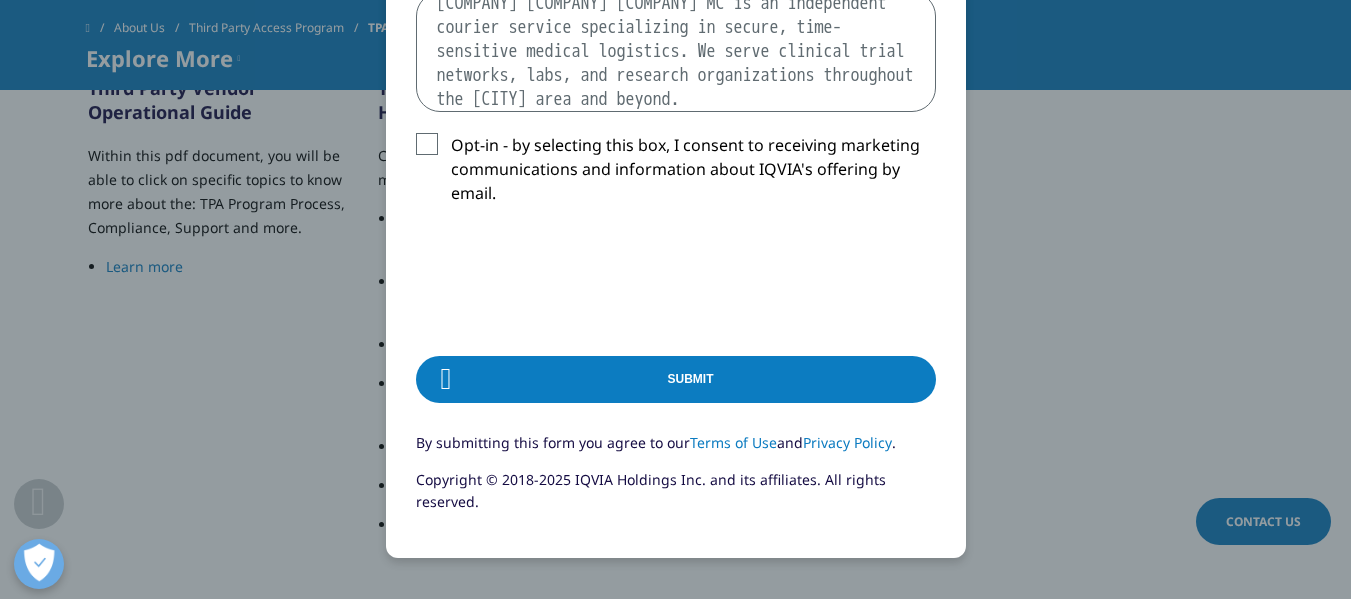 scroll, scrollTop: 0, scrollLeft: 0, axis: both 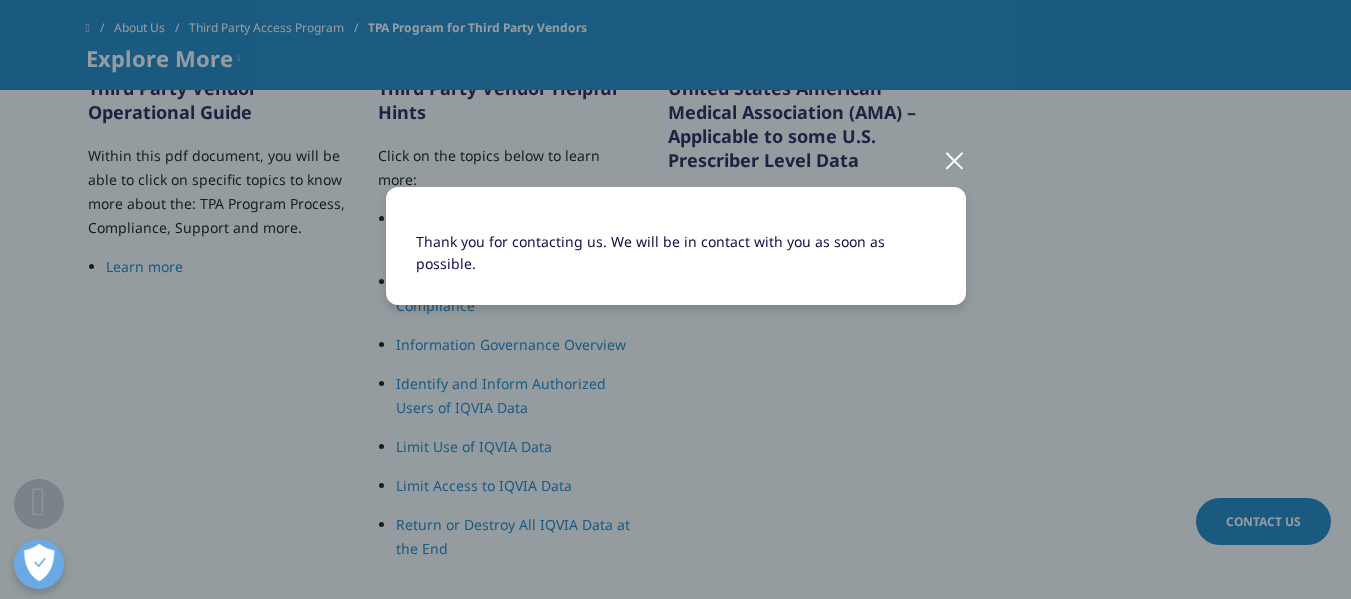 click at bounding box center (954, 159) 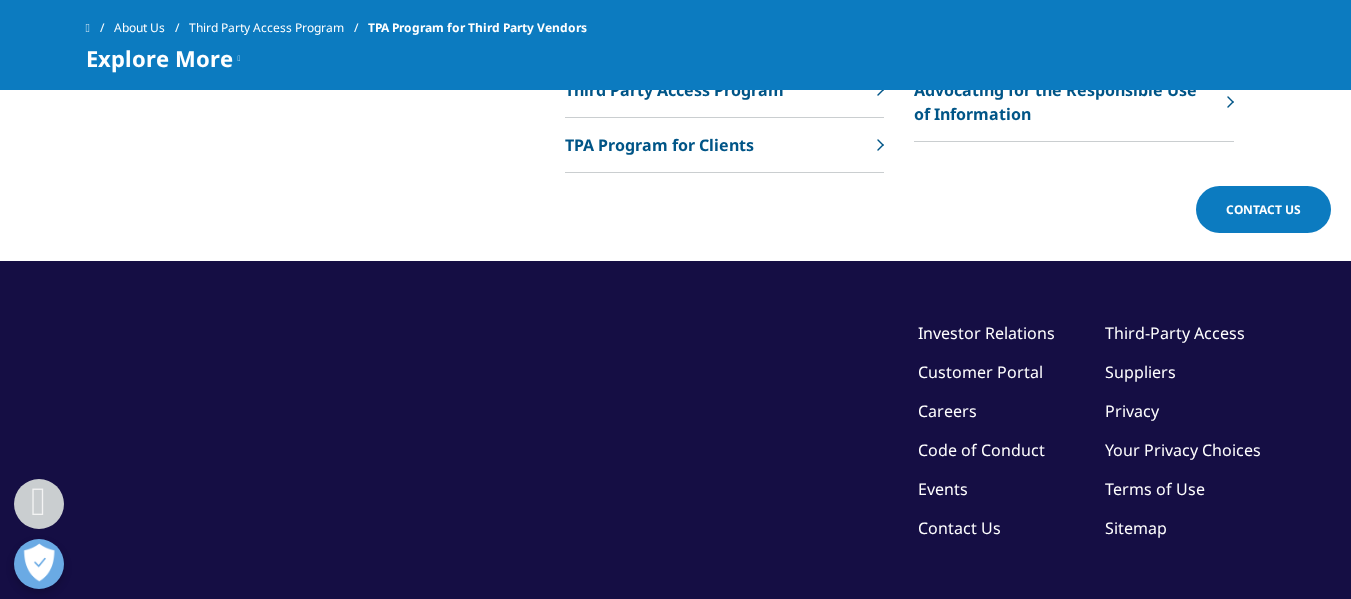scroll, scrollTop: 2348, scrollLeft: 0, axis: vertical 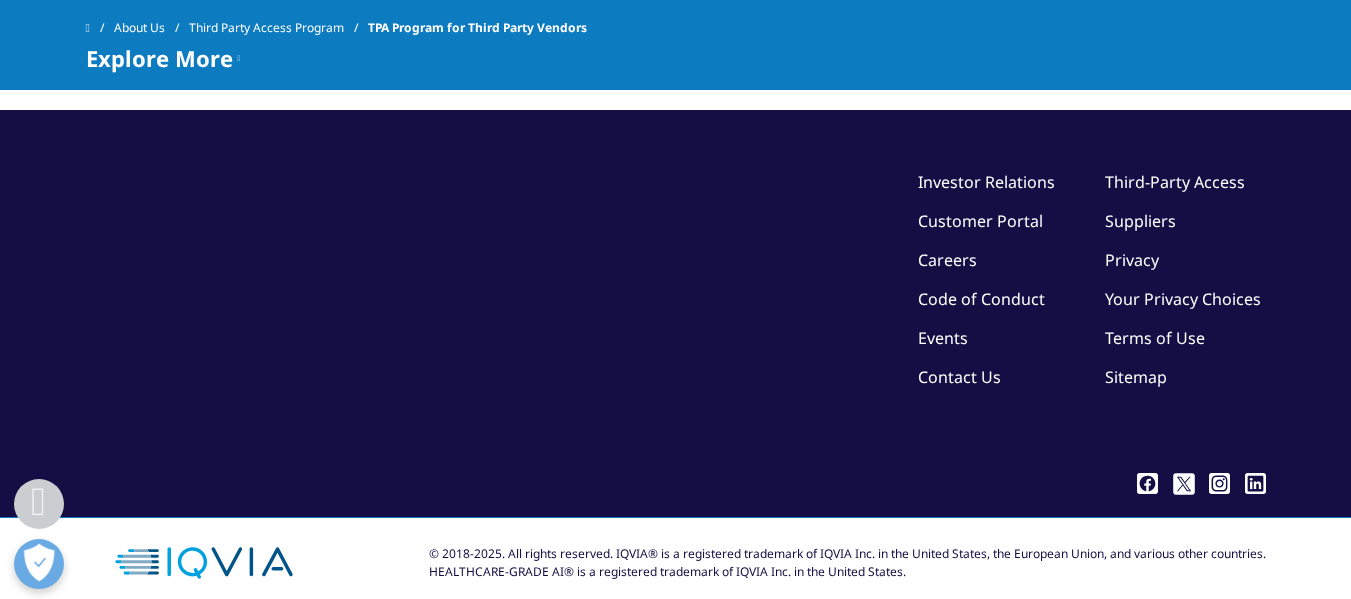 click on "Careers" at bounding box center [947, 260] 